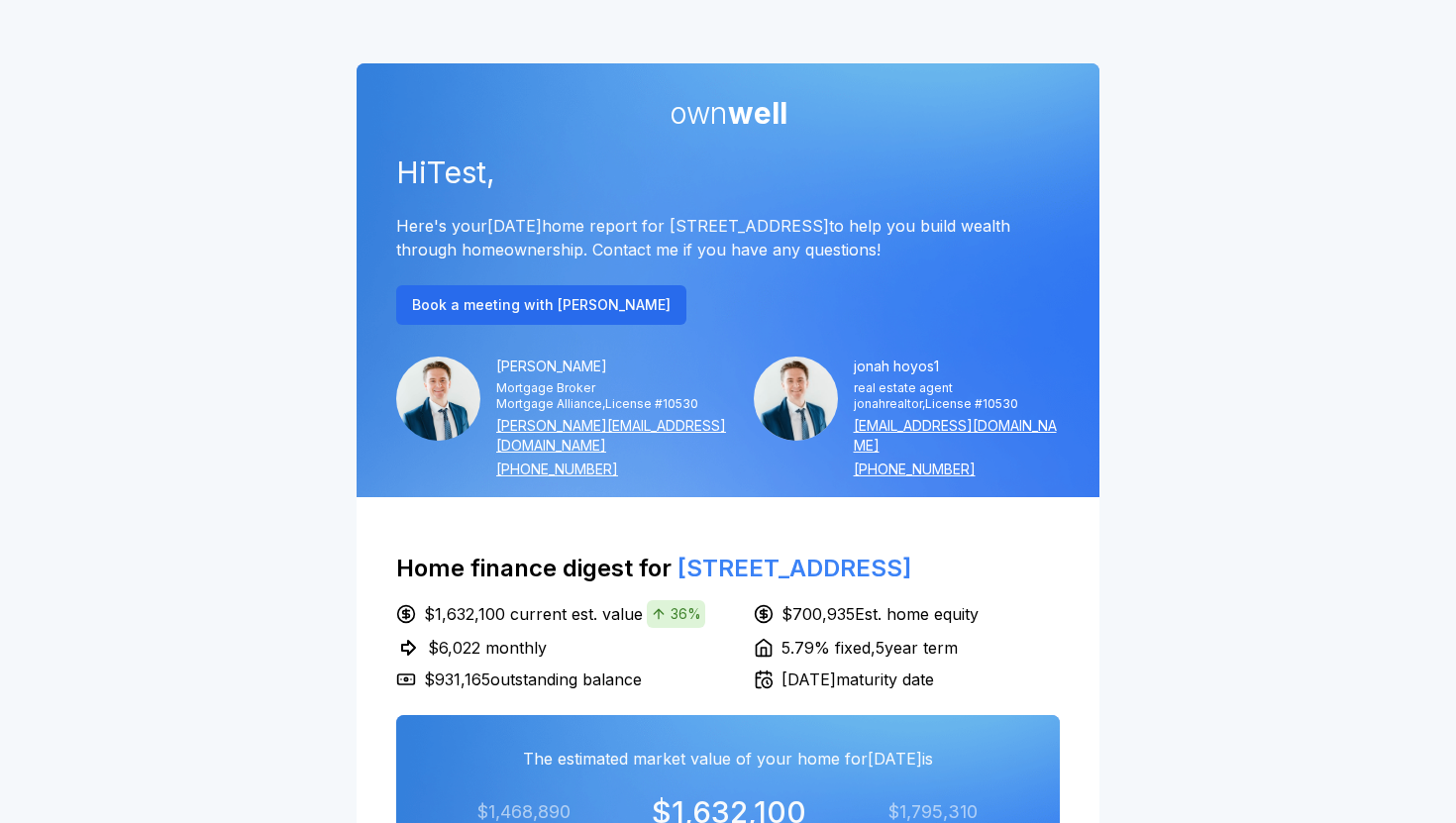 scroll, scrollTop: 0, scrollLeft: 0, axis: both 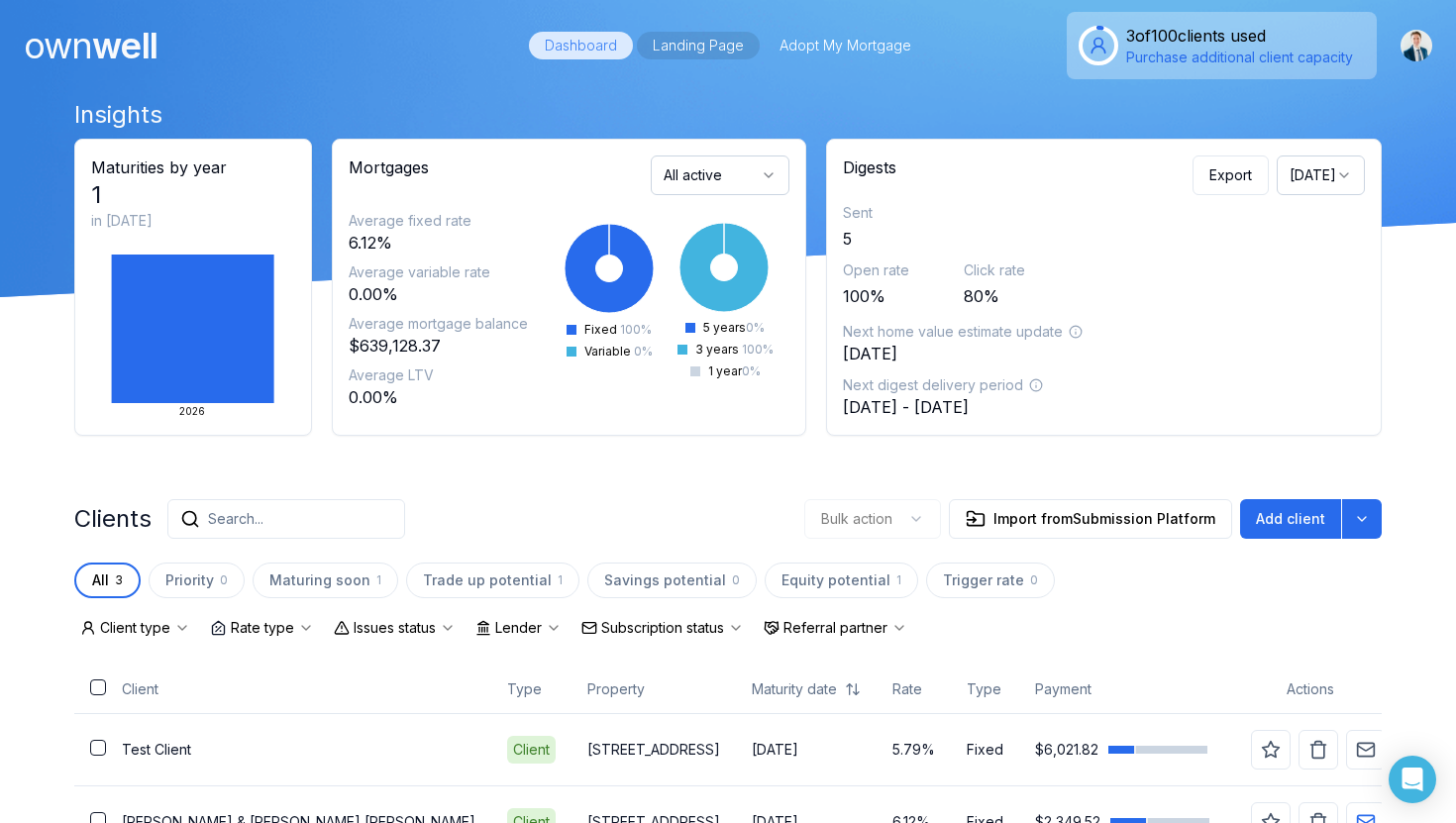 click on "Landing Page" at bounding box center [698, 46] 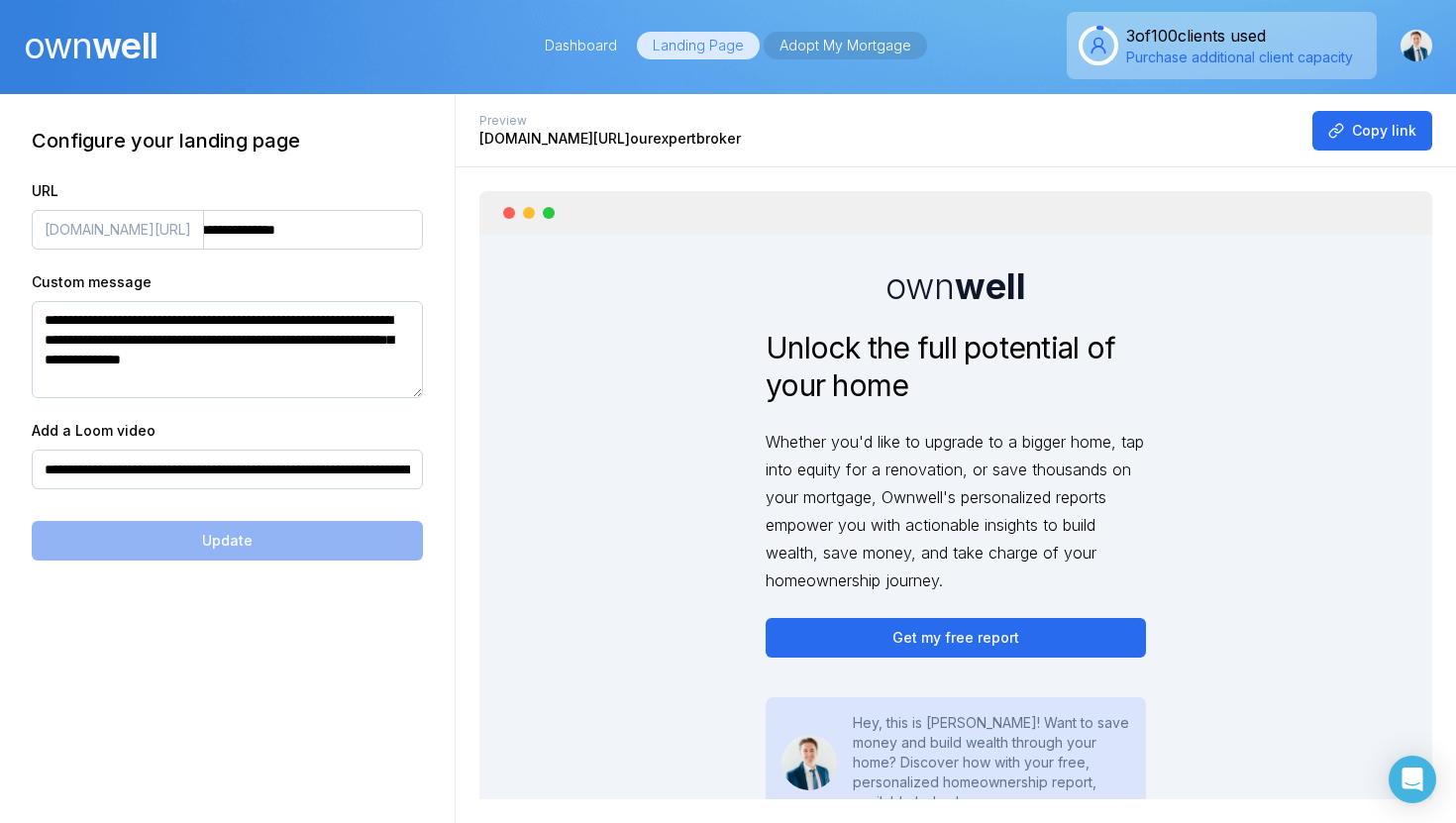 click on "Adopt My Mortgage" at bounding box center (845, 46) 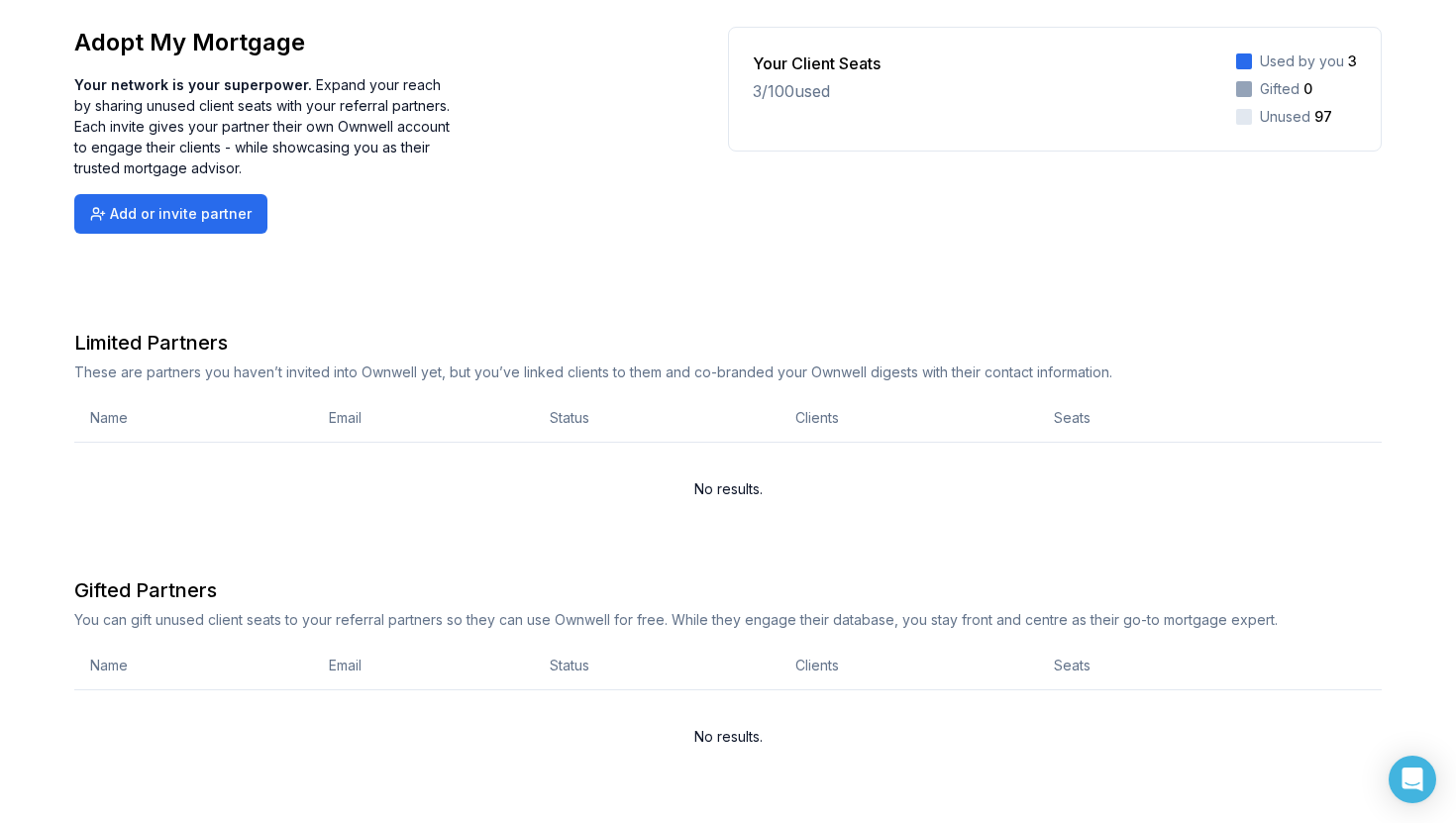 scroll, scrollTop: 168, scrollLeft: 0, axis: vertical 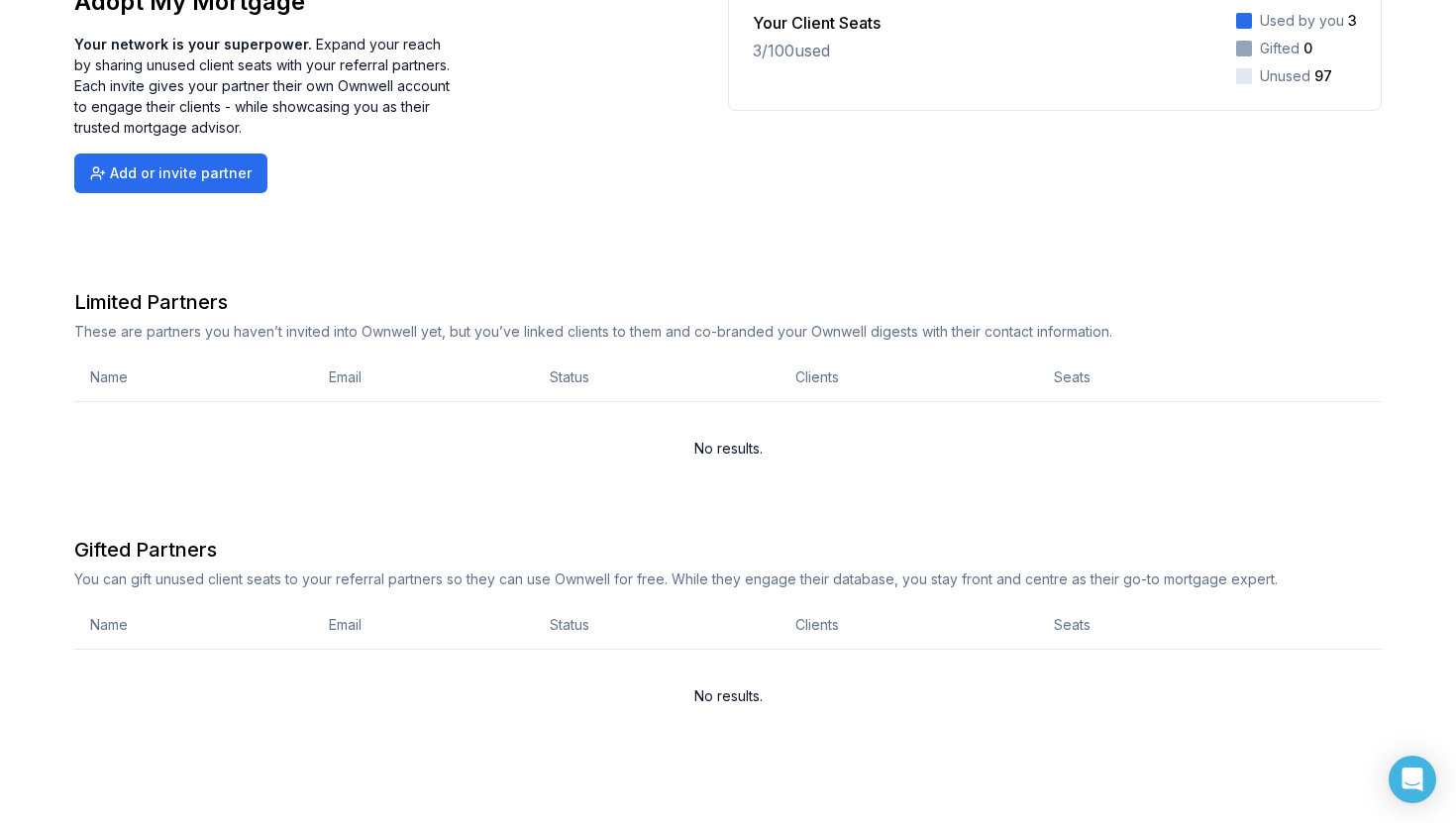 click on "Adopt My Mortgage Your network is your superpower.   Expand your reach by sharing unused client seats with your referral partners. Each invite gives your partner their own Ownwell account to engage their clients - while showcasing you as their trusted mortgage advisor. Add or invite partner Your Client Seats 3  /  100  used Used by you 3 Gifted 0 Unused 97 Limited Partners These are partners you haven’t invited into Ownwell yet, but you’ve linked clients to them and co-branded your Ownwell digests with their contact information. Name Email Status Clients Seats No results. Gifted Partners You can gift unused client seats to your referral partners so they can use Ownwell for free. While they engage their database, you stay front and centre as their go-to mortgage expert. Name Email Status Clients Seats No results." at bounding box center (728, 404) 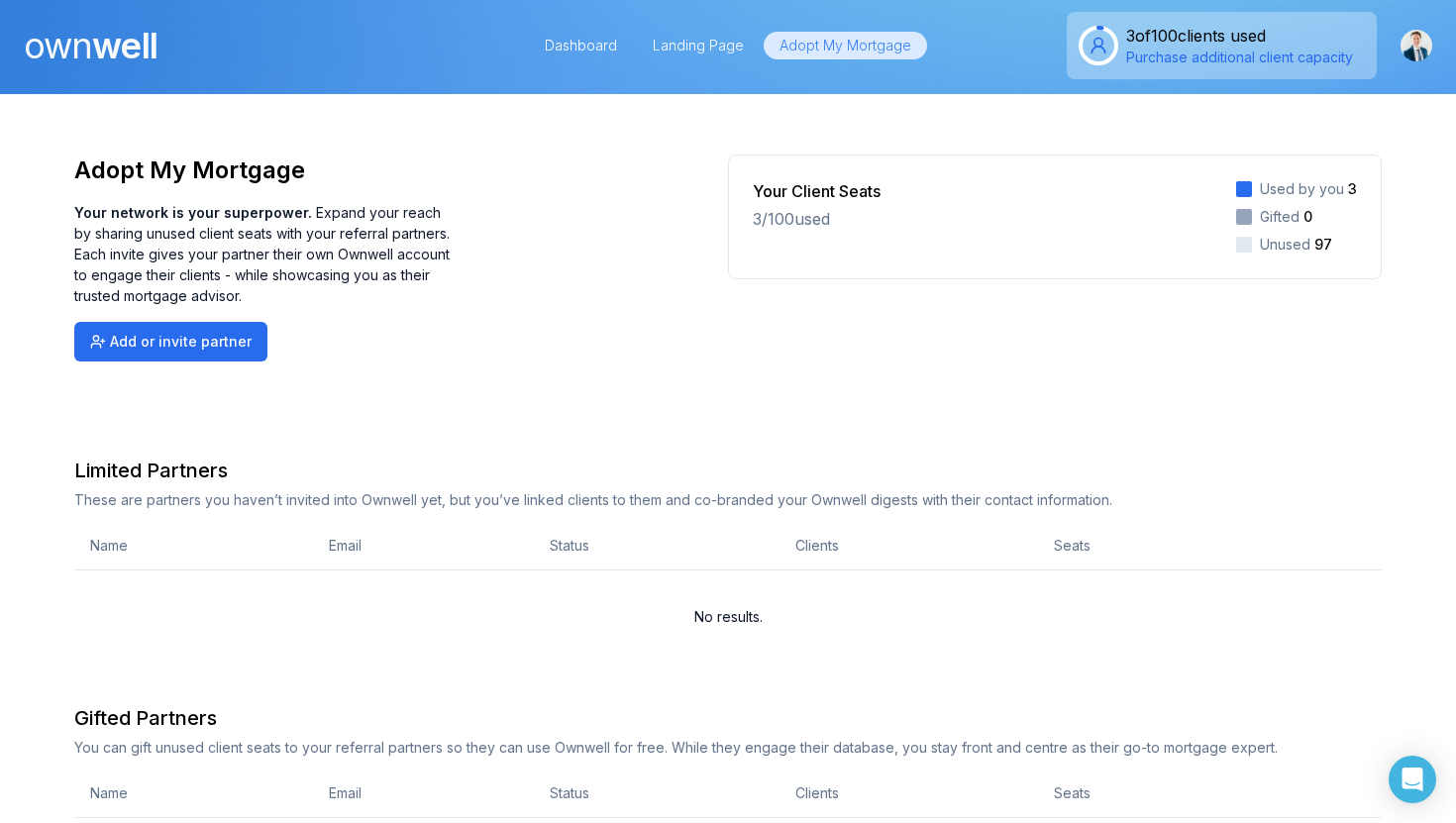 click on "Adopt My Mortgage Your network is your superpower.   Expand your reach by sharing unused client seats with your referral partners. Each invite gives your partner their own Ownwell account to engage their clients - while showcasing you as their trusted mortgage advisor. Add or invite partner" at bounding box center [401, 257] 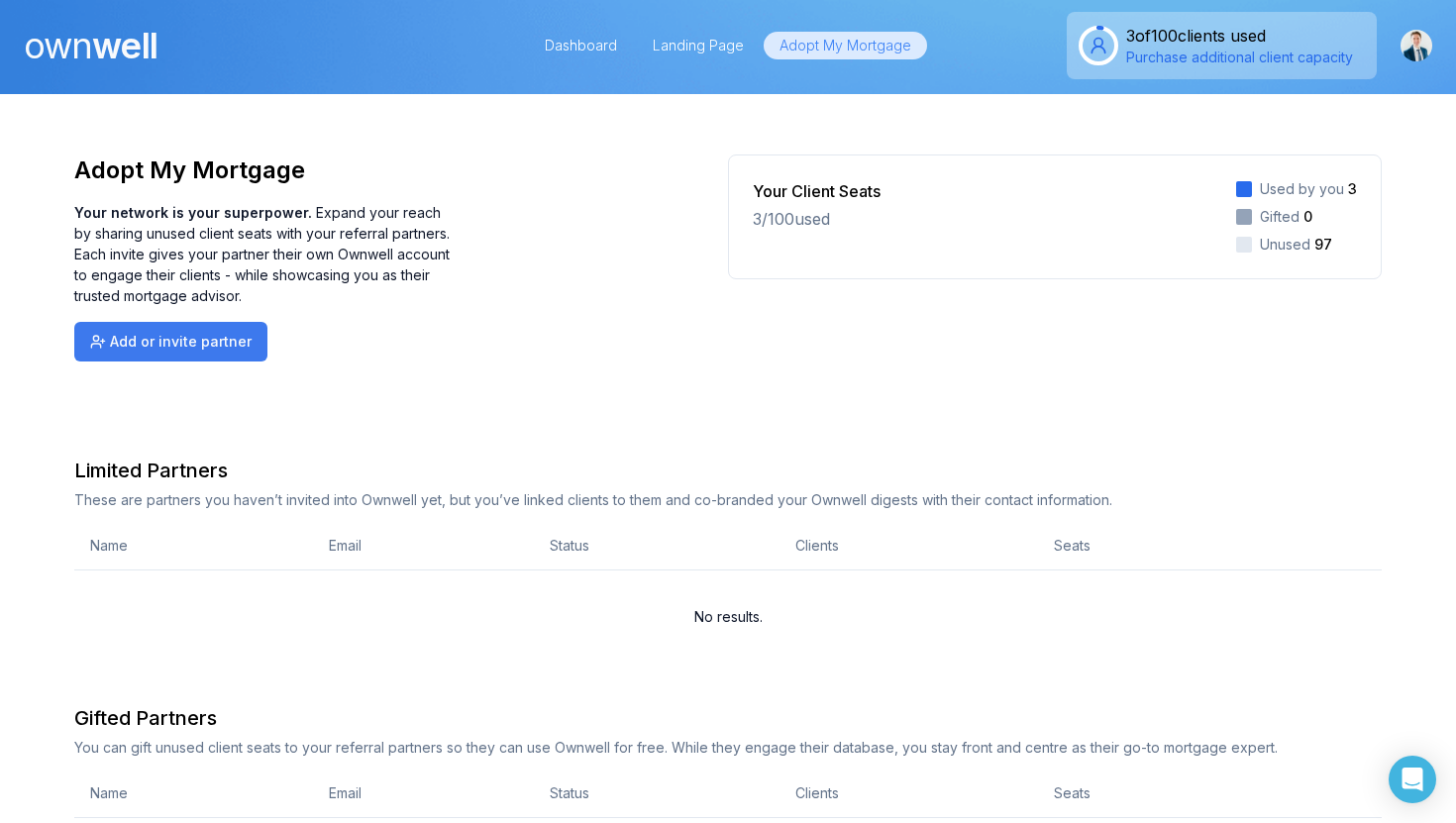 click on "Add or invite partner" at bounding box center (170, 342) 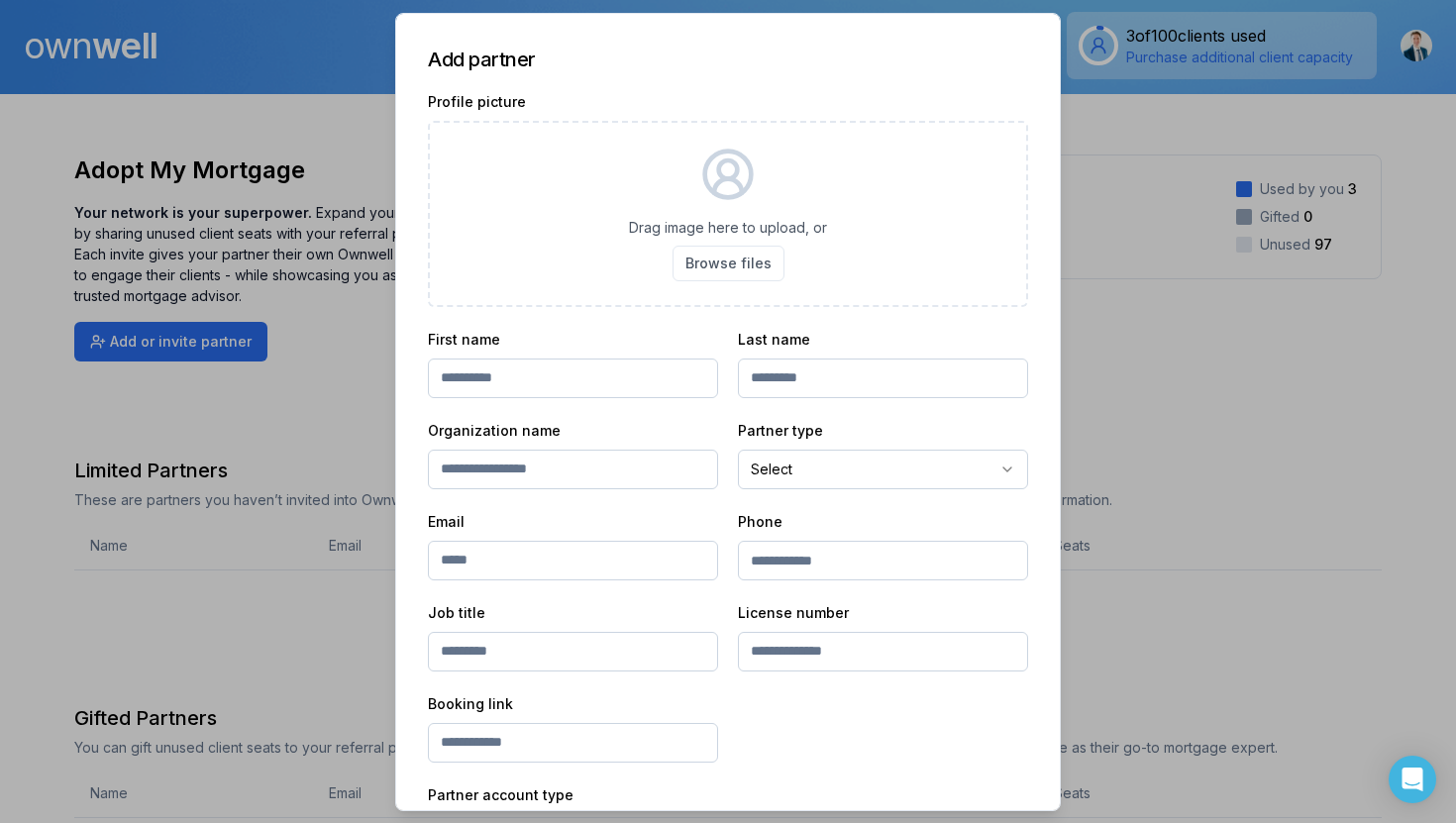 click on "Drag image here to upload, or Browse files" at bounding box center [728, 213] 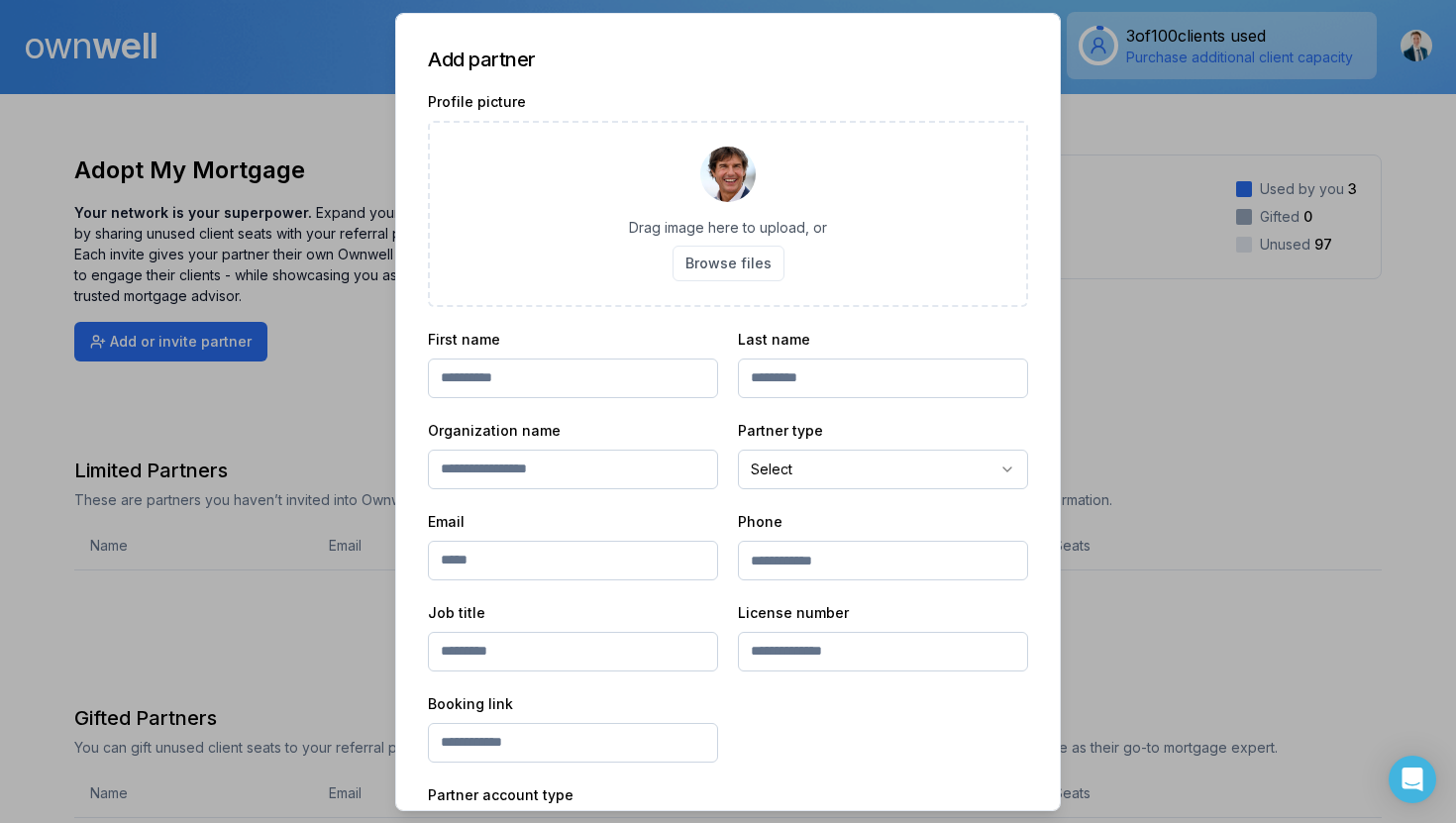 click at bounding box center [572, 377] 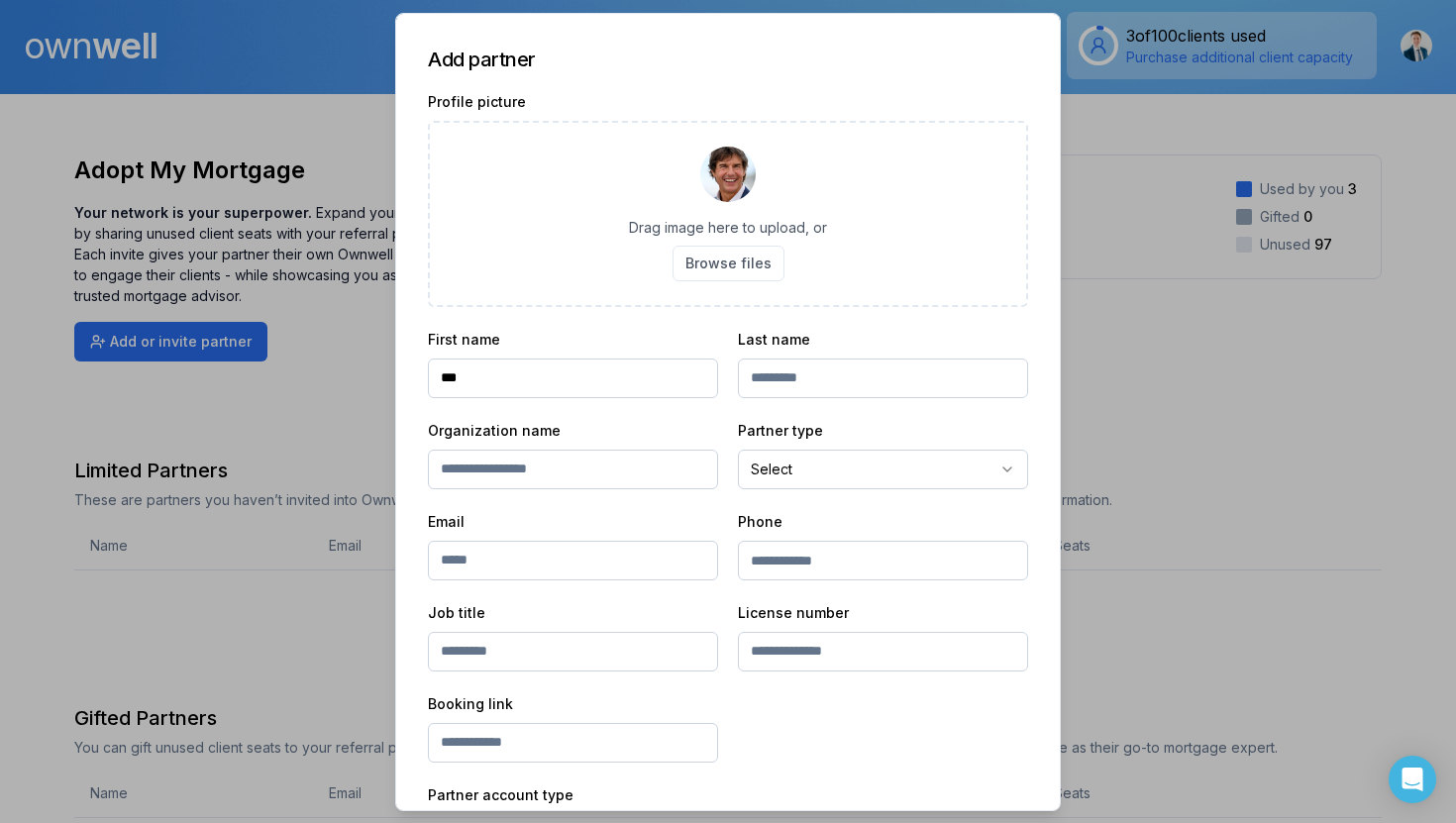 type on "***" 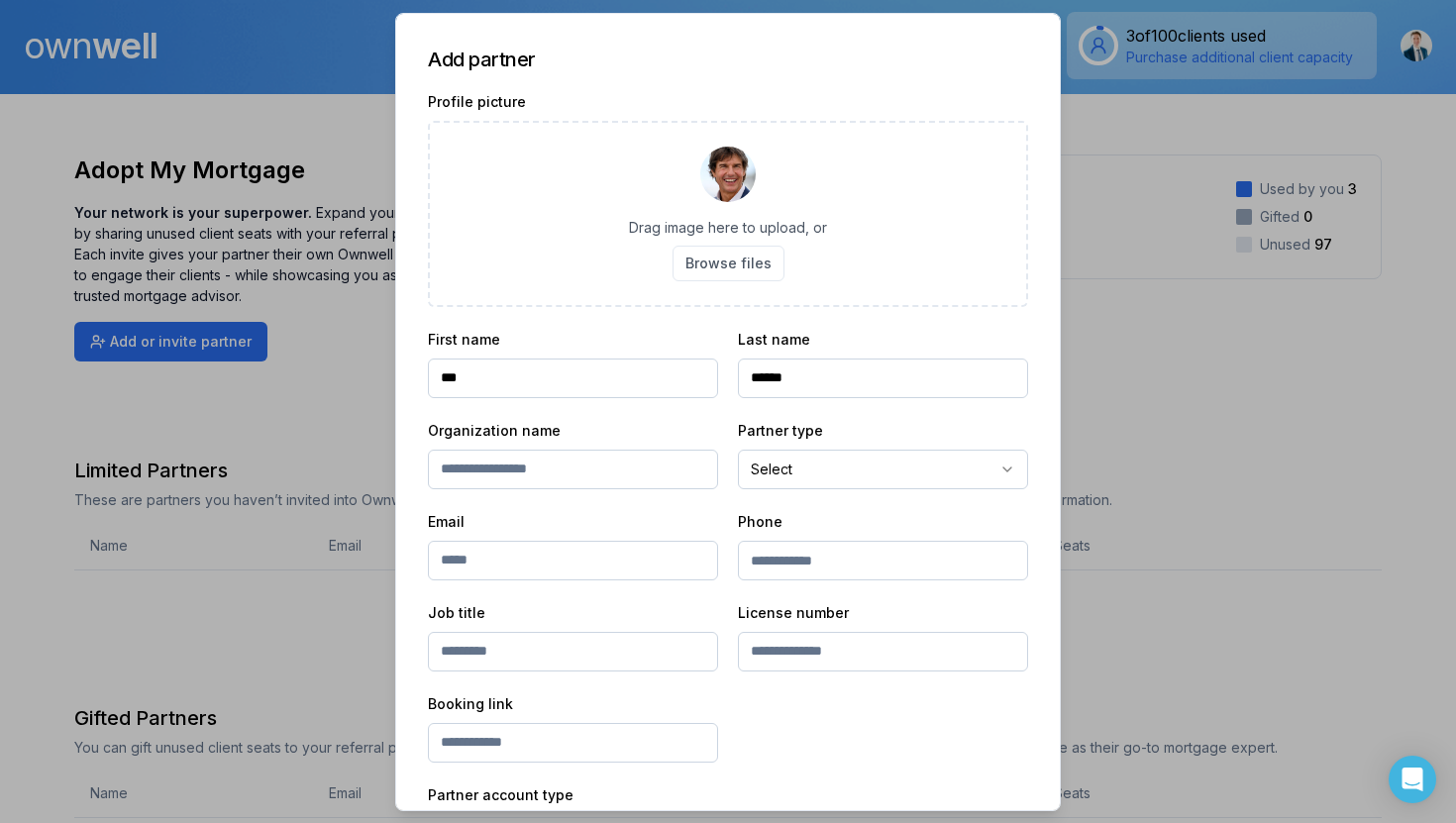 type on "******" 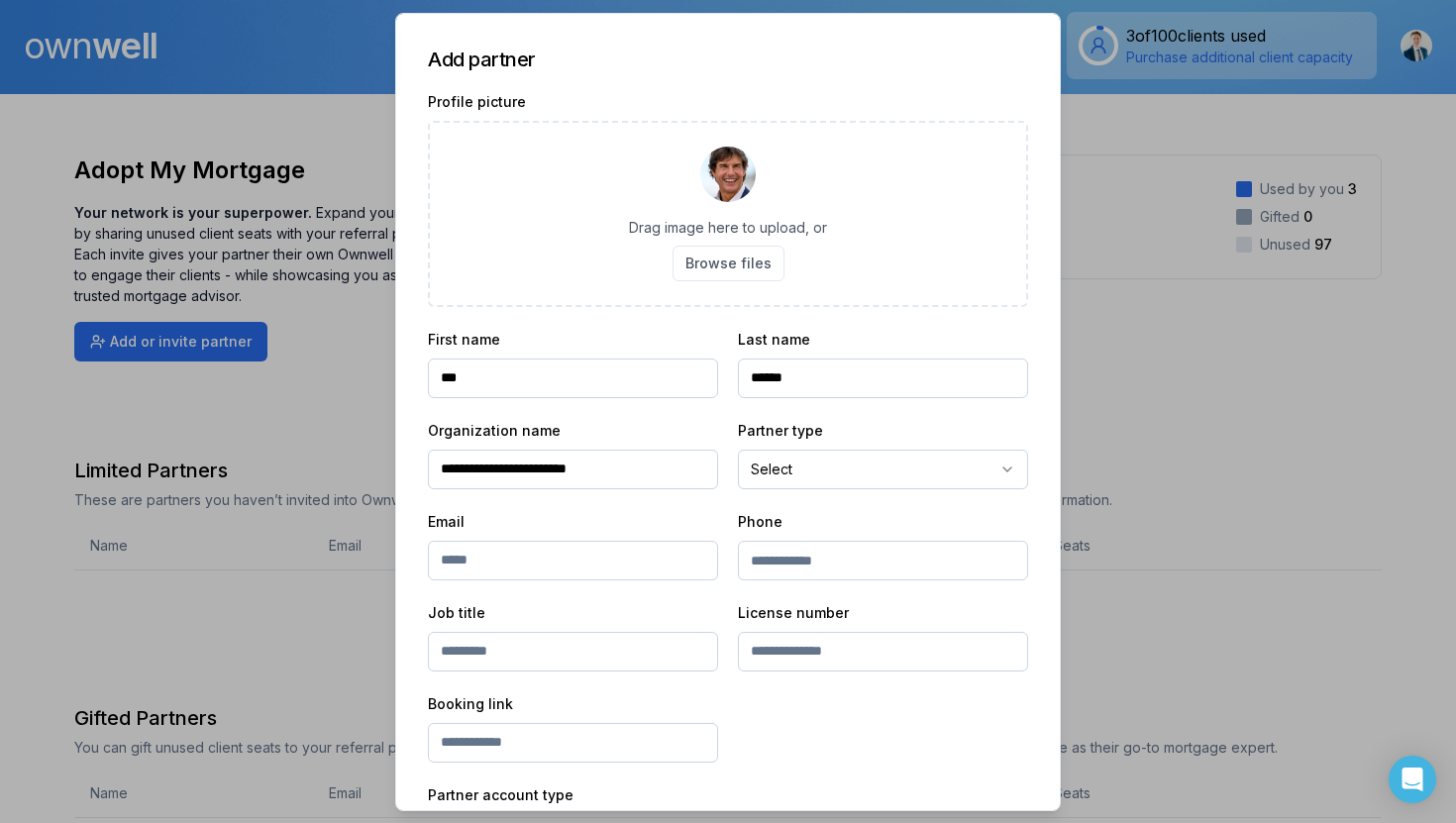 type on "**********" 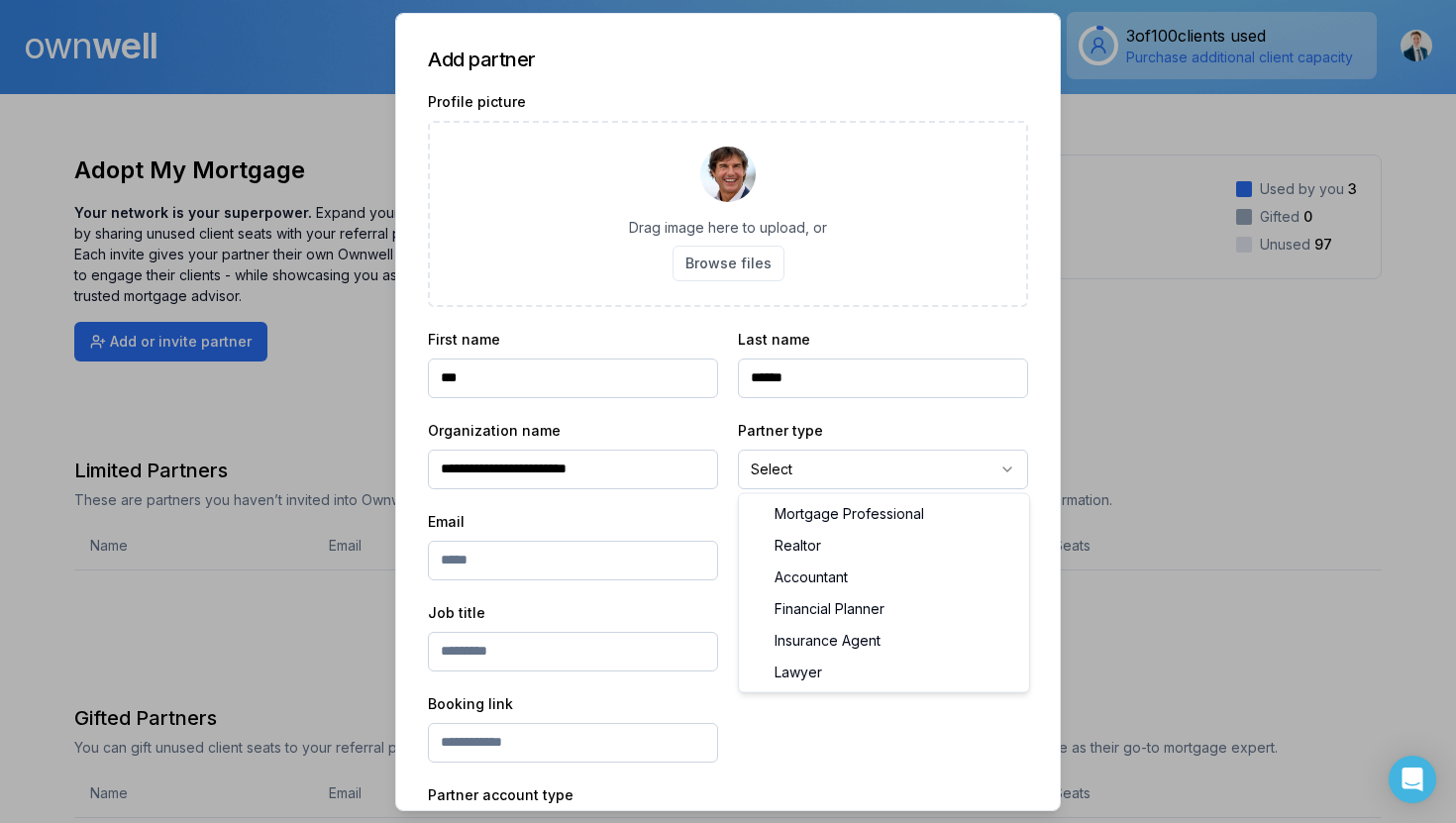 select on "*******" 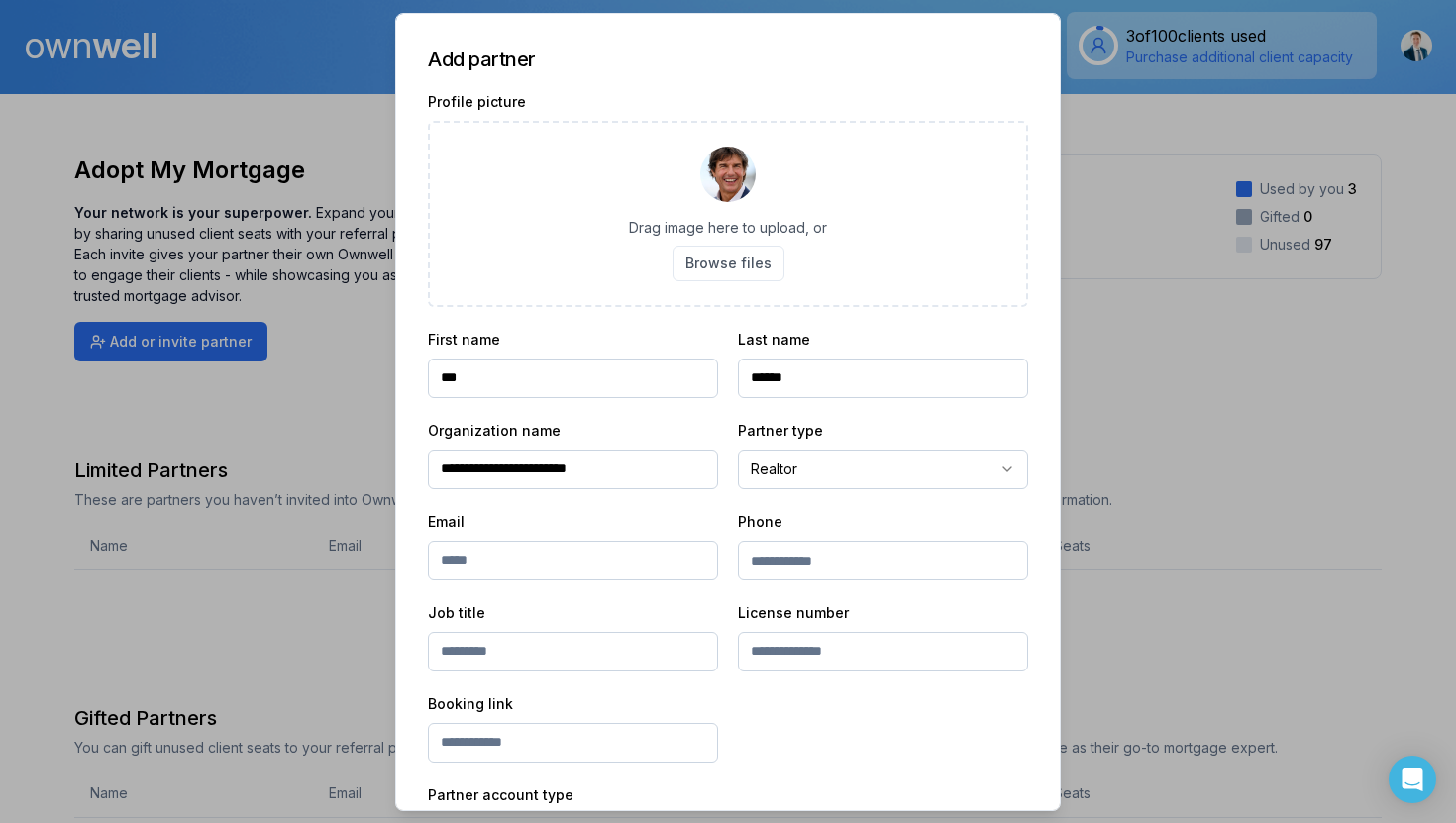 click on "**********" at bounding box center [728, 567] 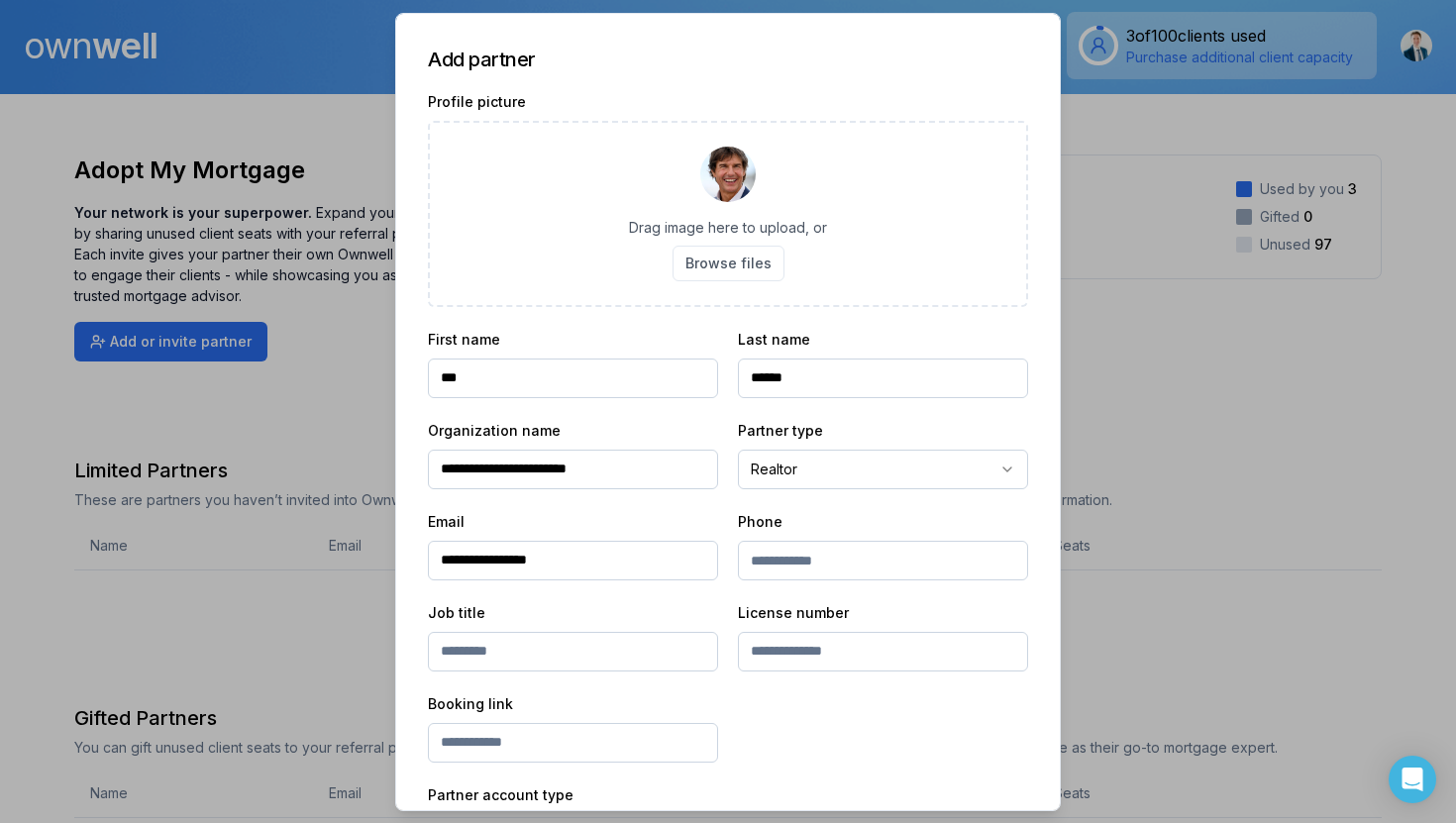 type on "**********" 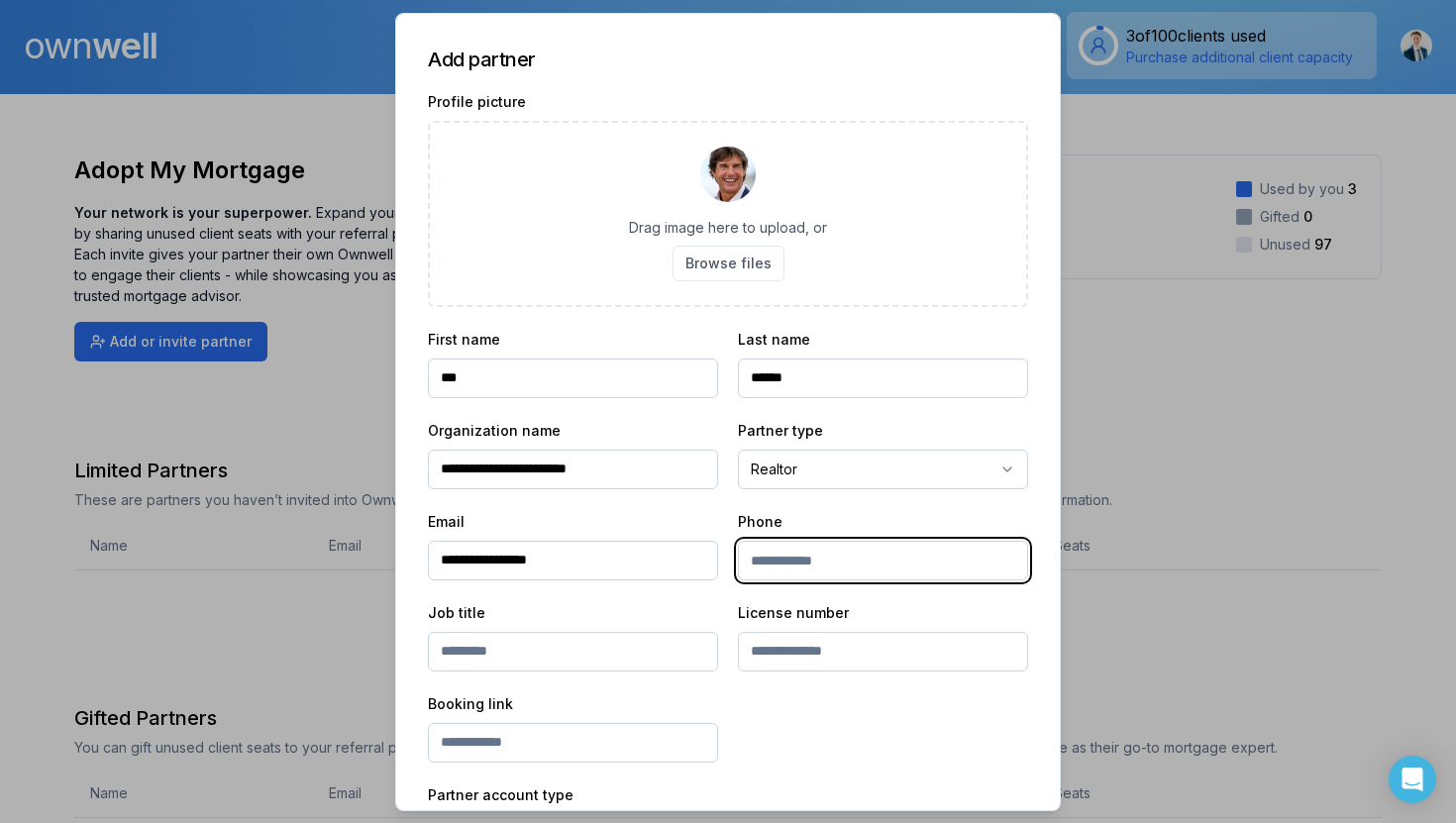 click at bounding box center [883, 560] 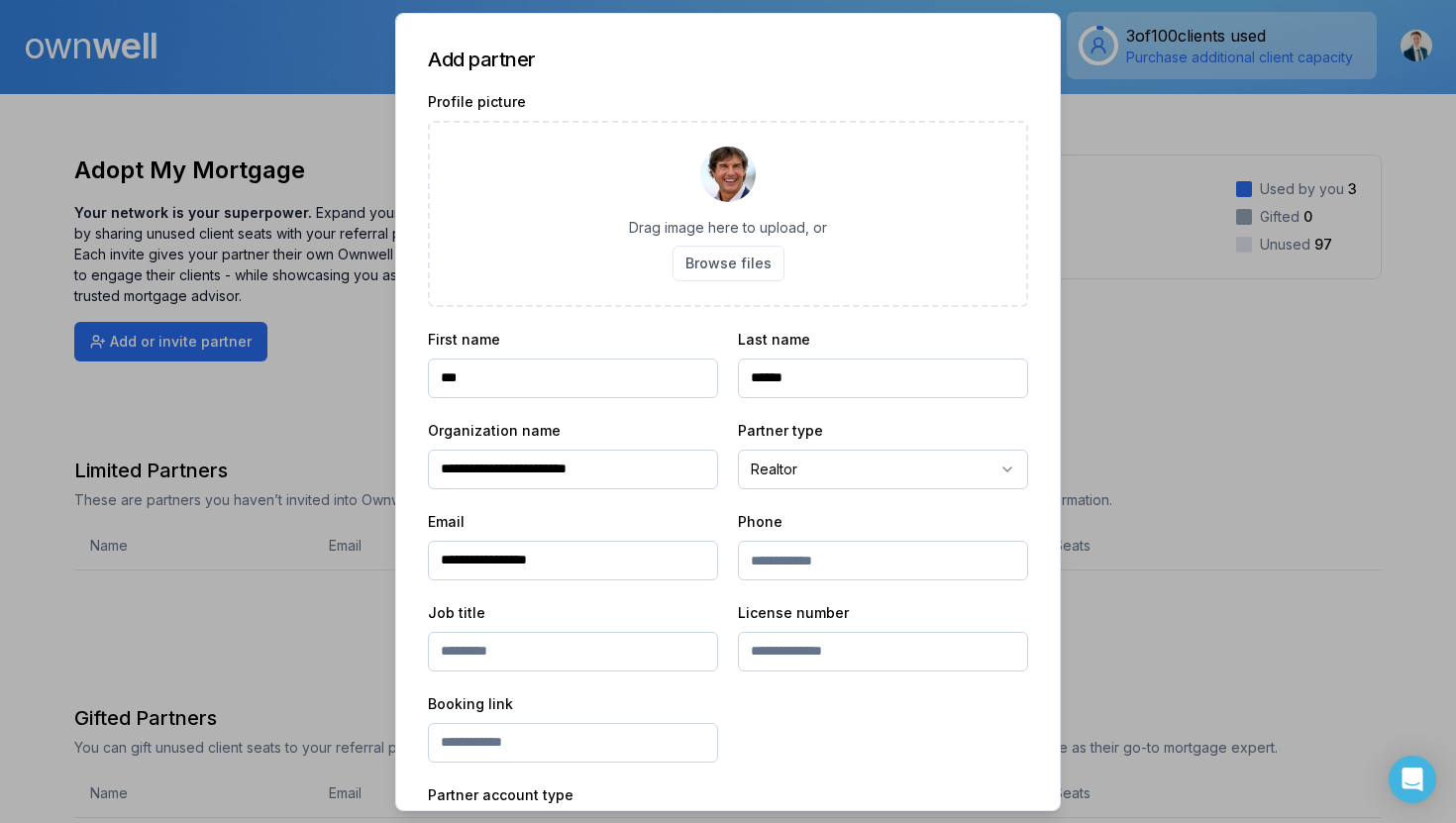 click at bounding box center (572, 651) 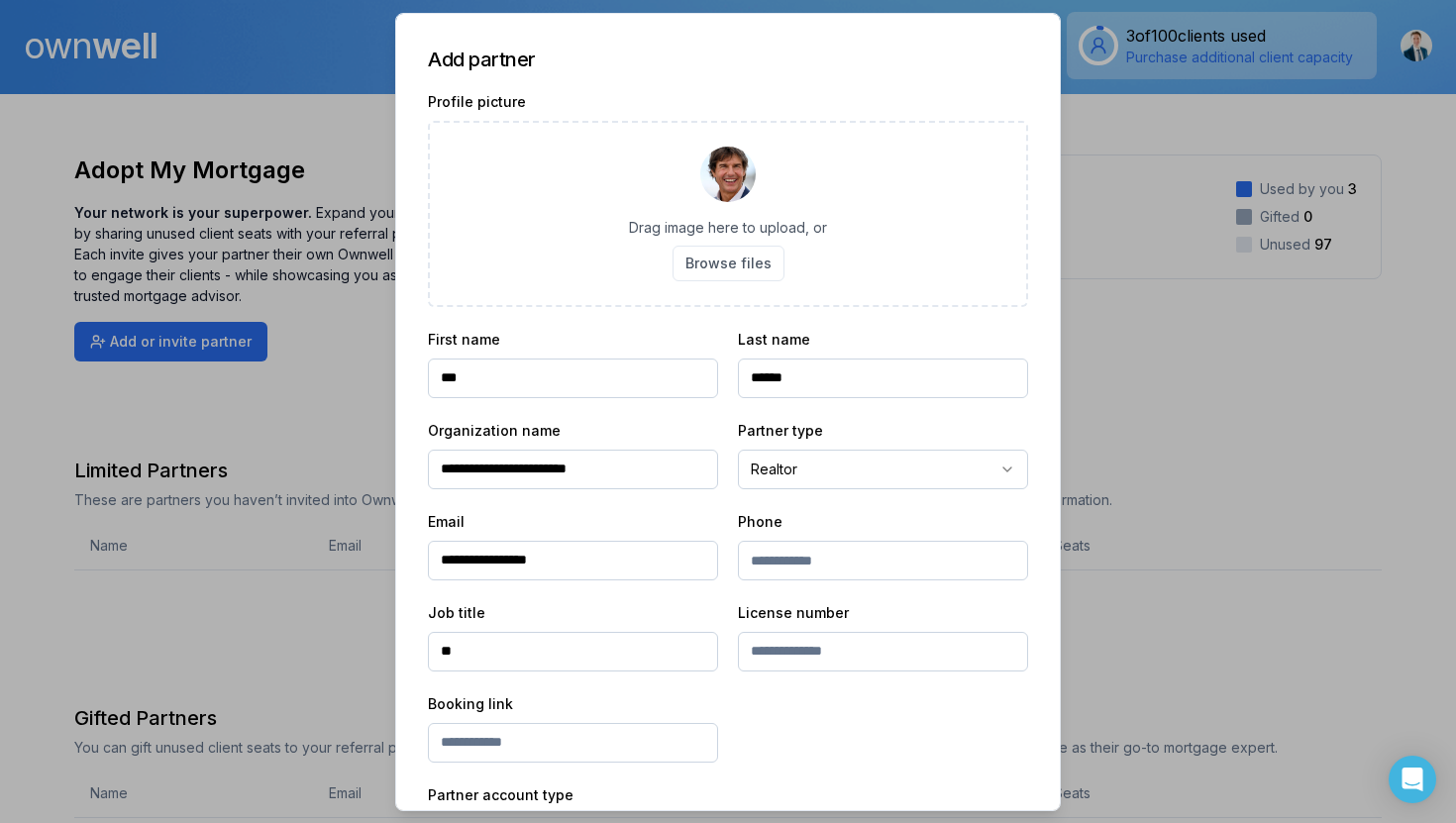 type on "*" 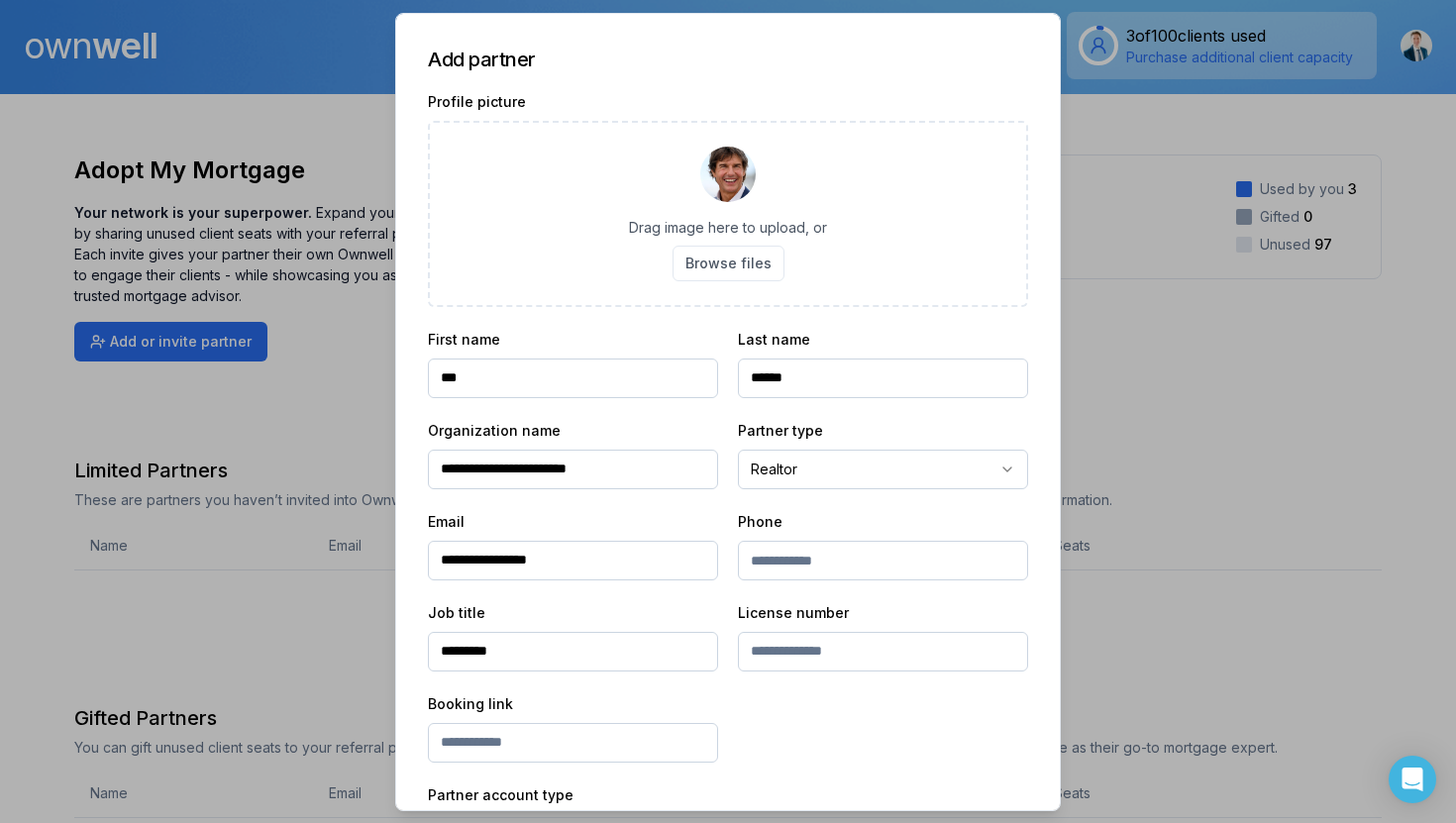 type on "*********" 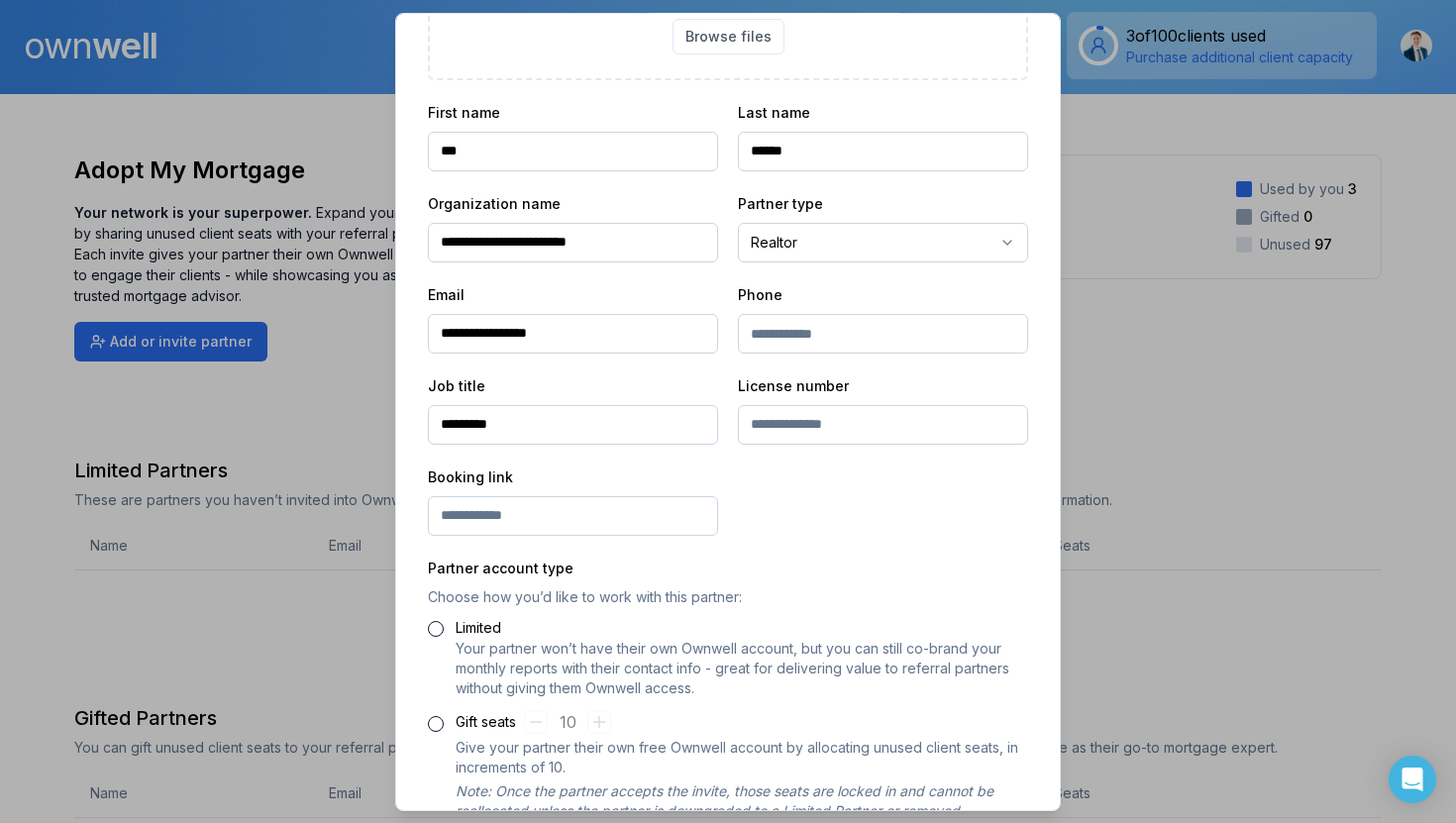 scroll, scrollTop: 341, scrollLeft: 0, axis: vertical 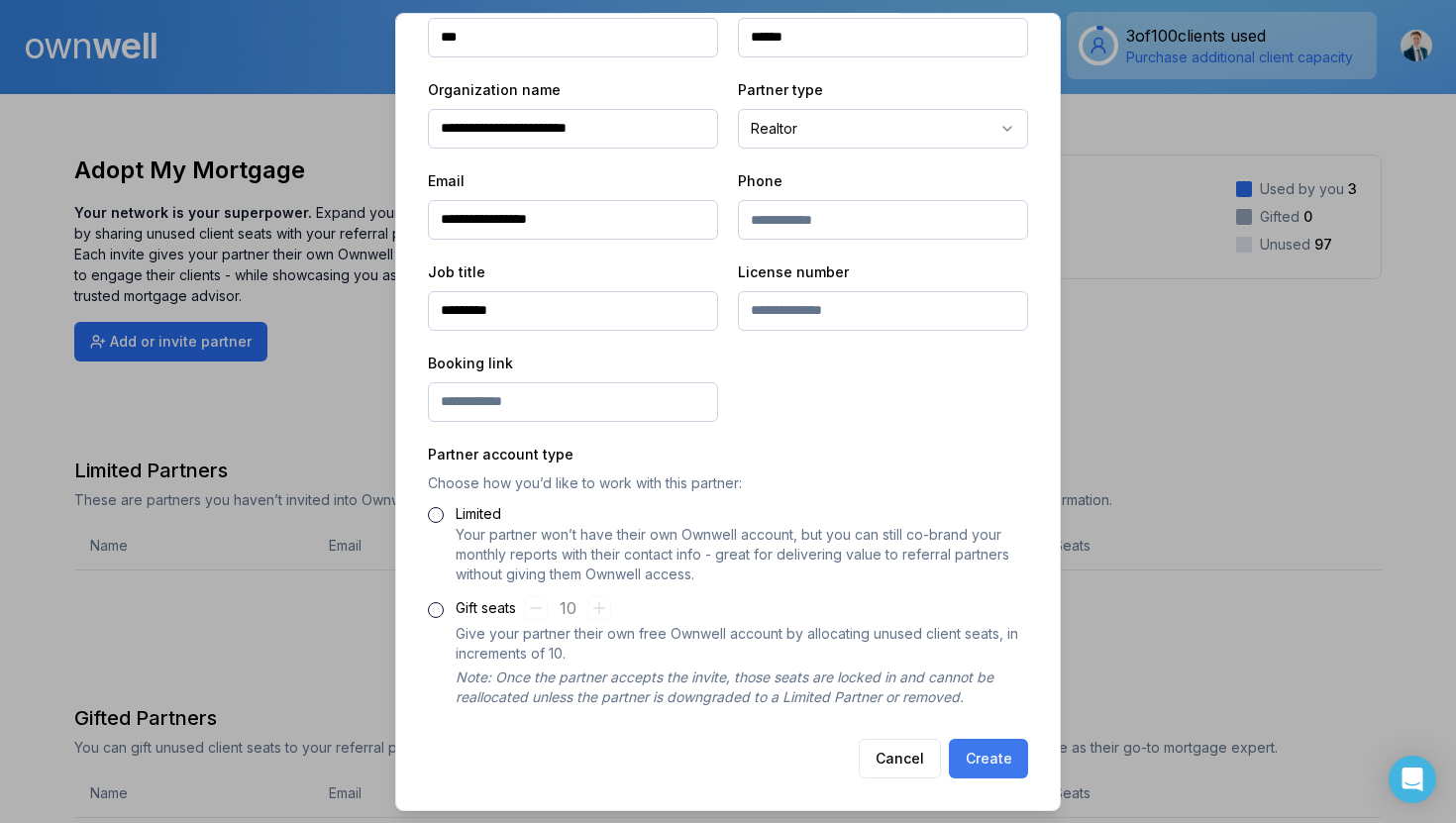 click on "Create" at bounding box center (988, 758) 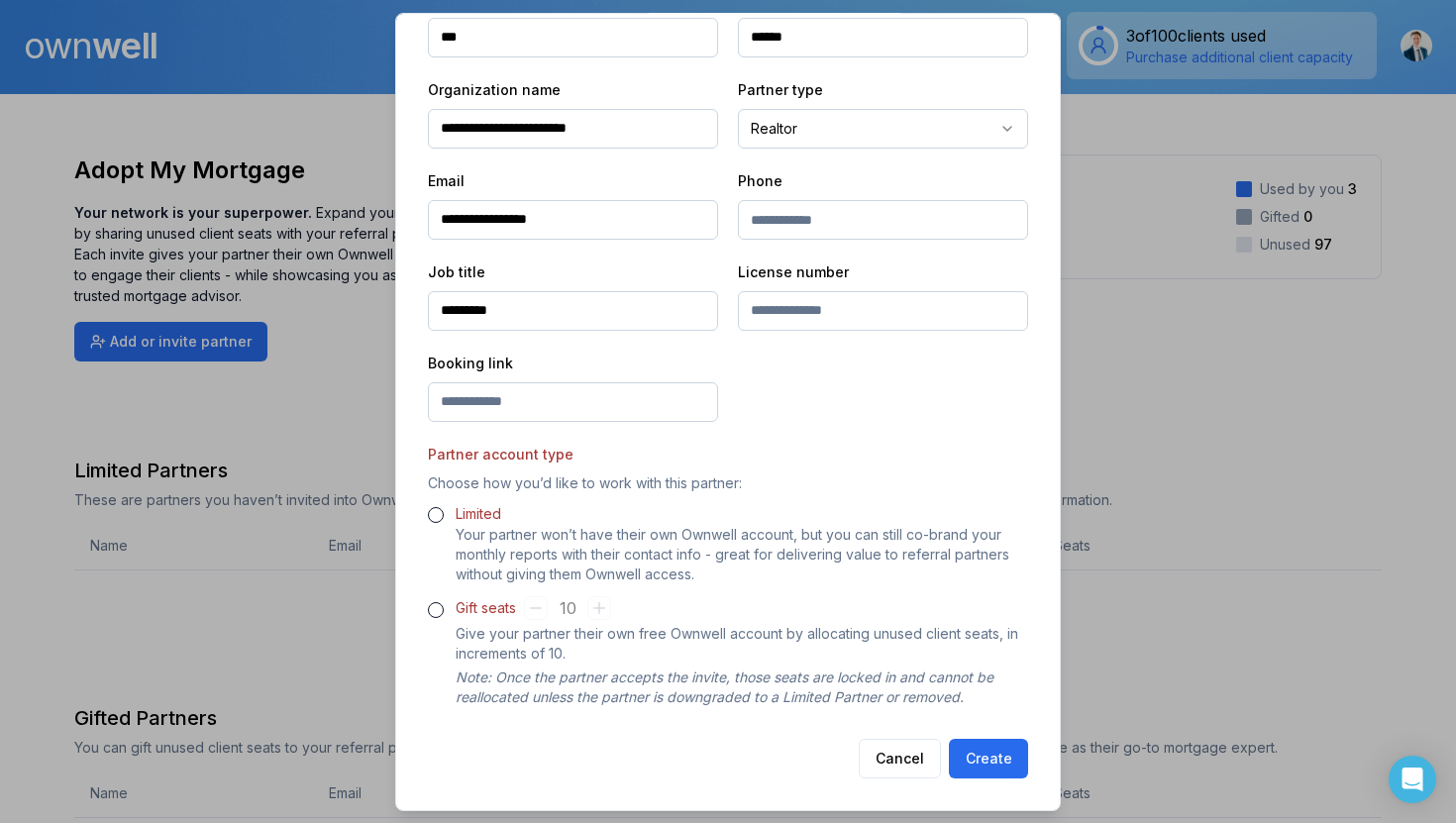 click on "Your partner won’t have their own Ownwell account, but you can still co-brand your monthly reports with their contact info - great for delivering value to referral partners without giving them Ownwell access." at bounding box center (742, 554) 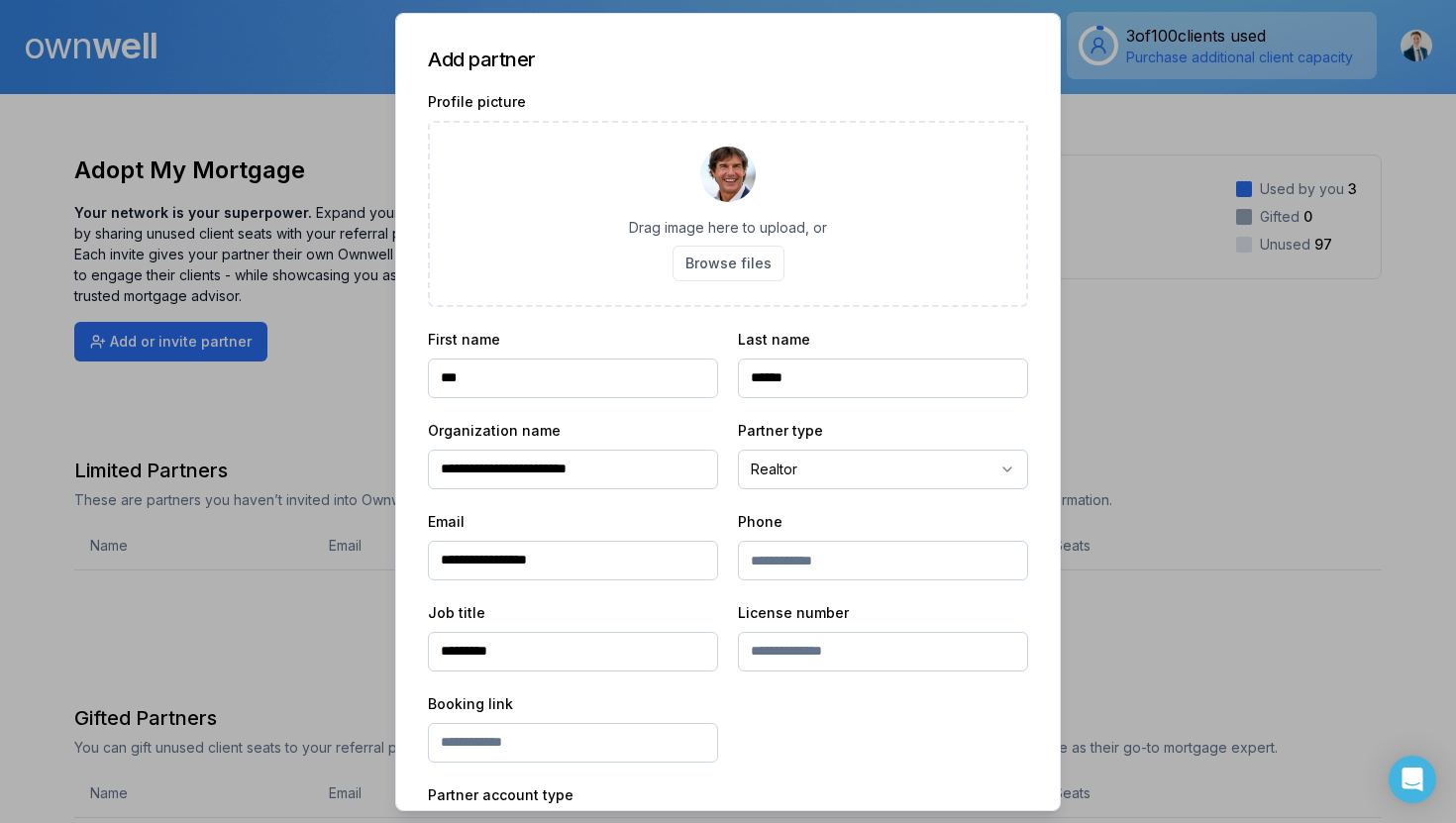scroll, scrollTop: 341, scrollLeft: 0, axis: vertical 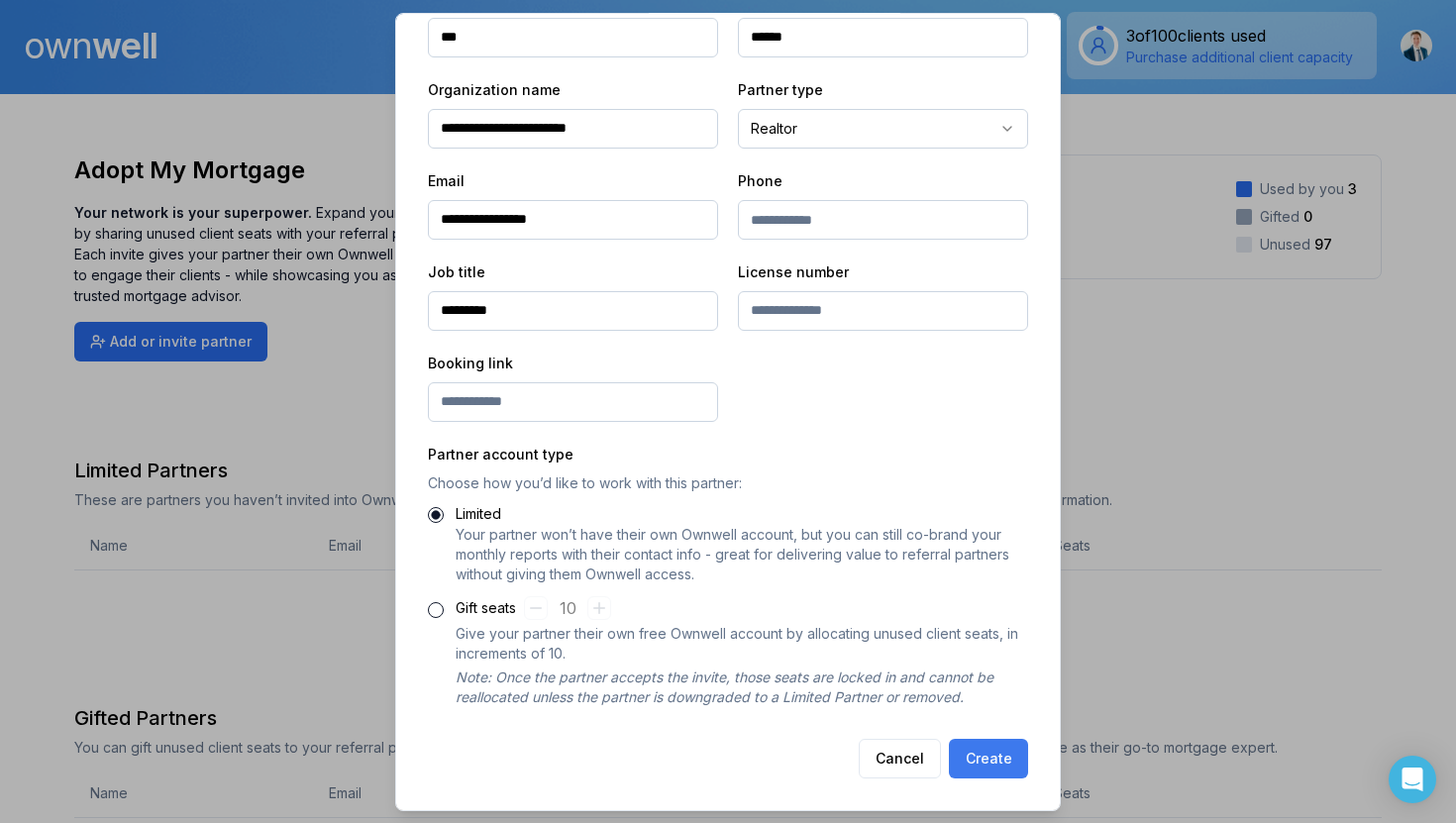 click on "Create" at bounding box center (988, 758) 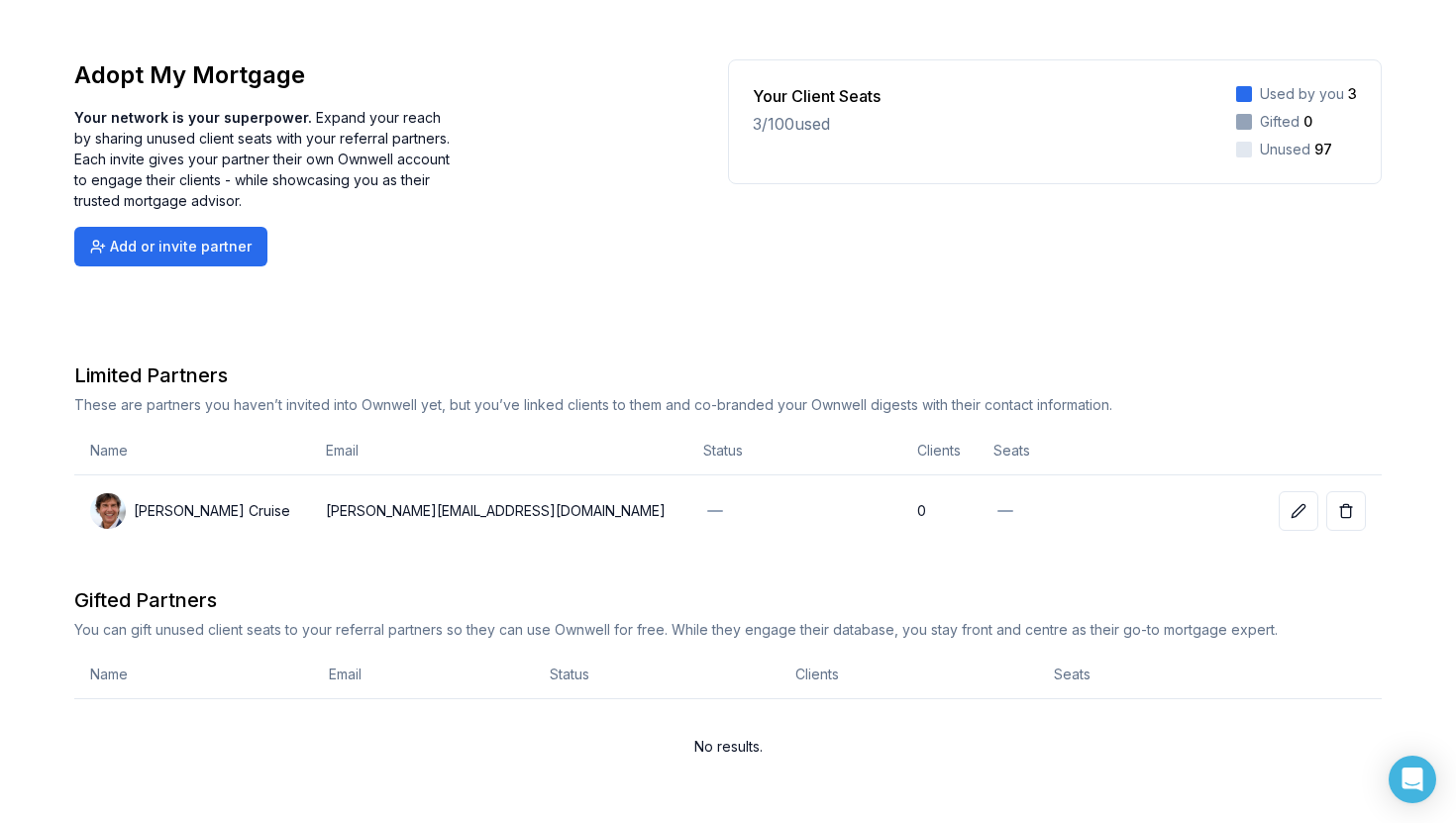 scroll, scrollTop: 0, scrollLeft: 0, axis: both 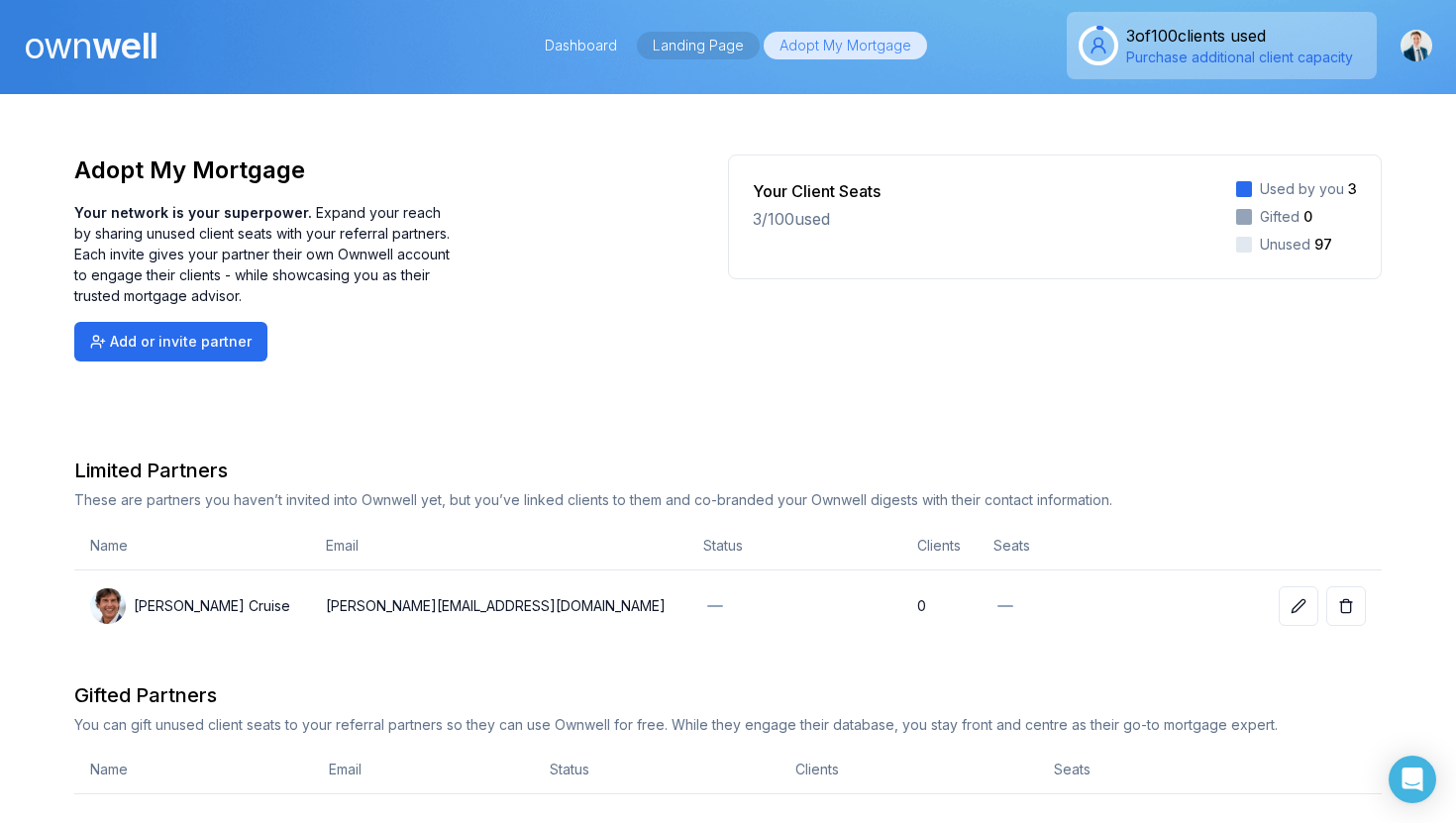 click on "Landing Page" at bounding box center [698, 46] 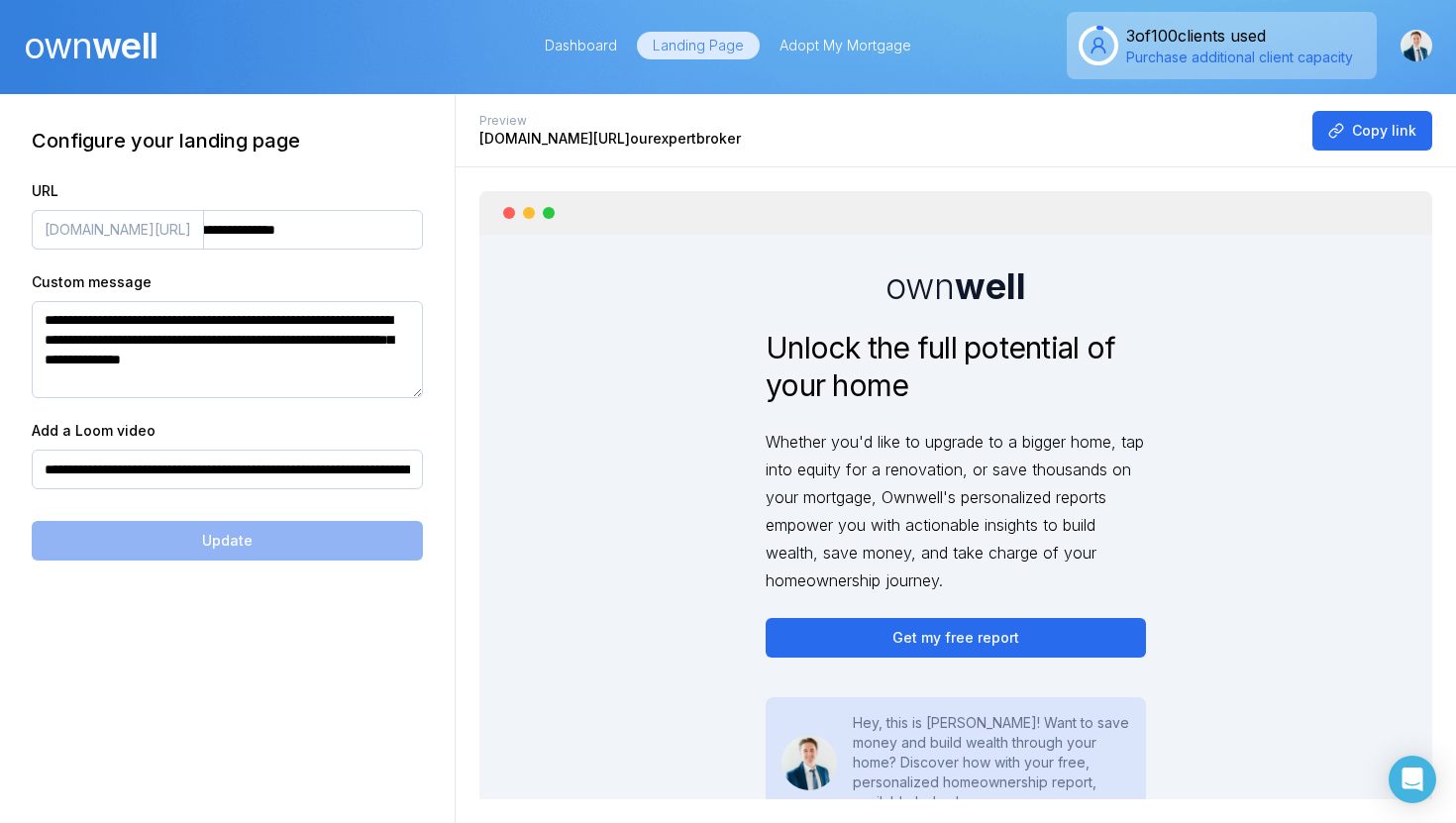 click on "Landing Page" at bounding box center [698, 46] 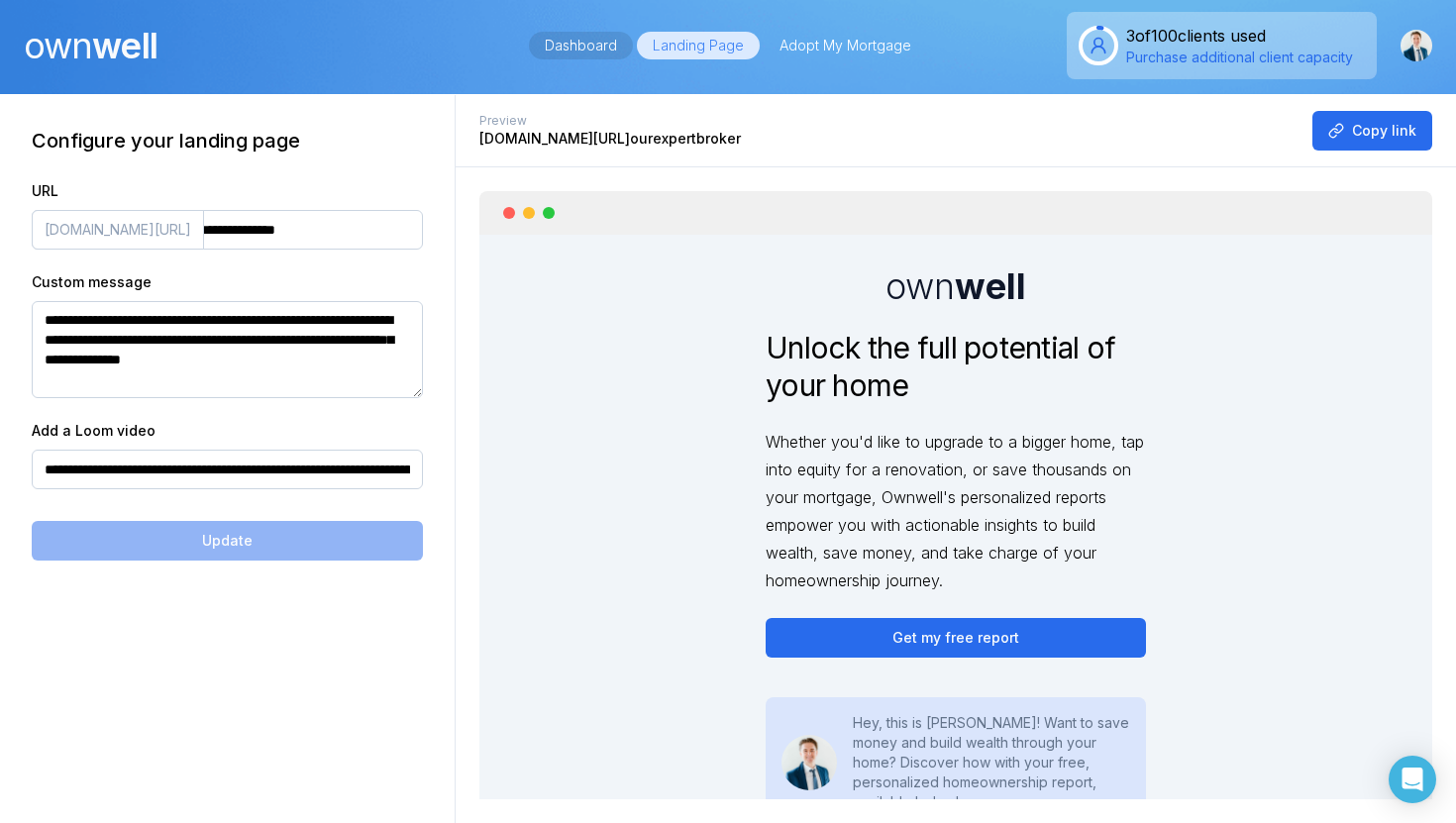 click on "Dashboard" at bounding box center (580, 46) 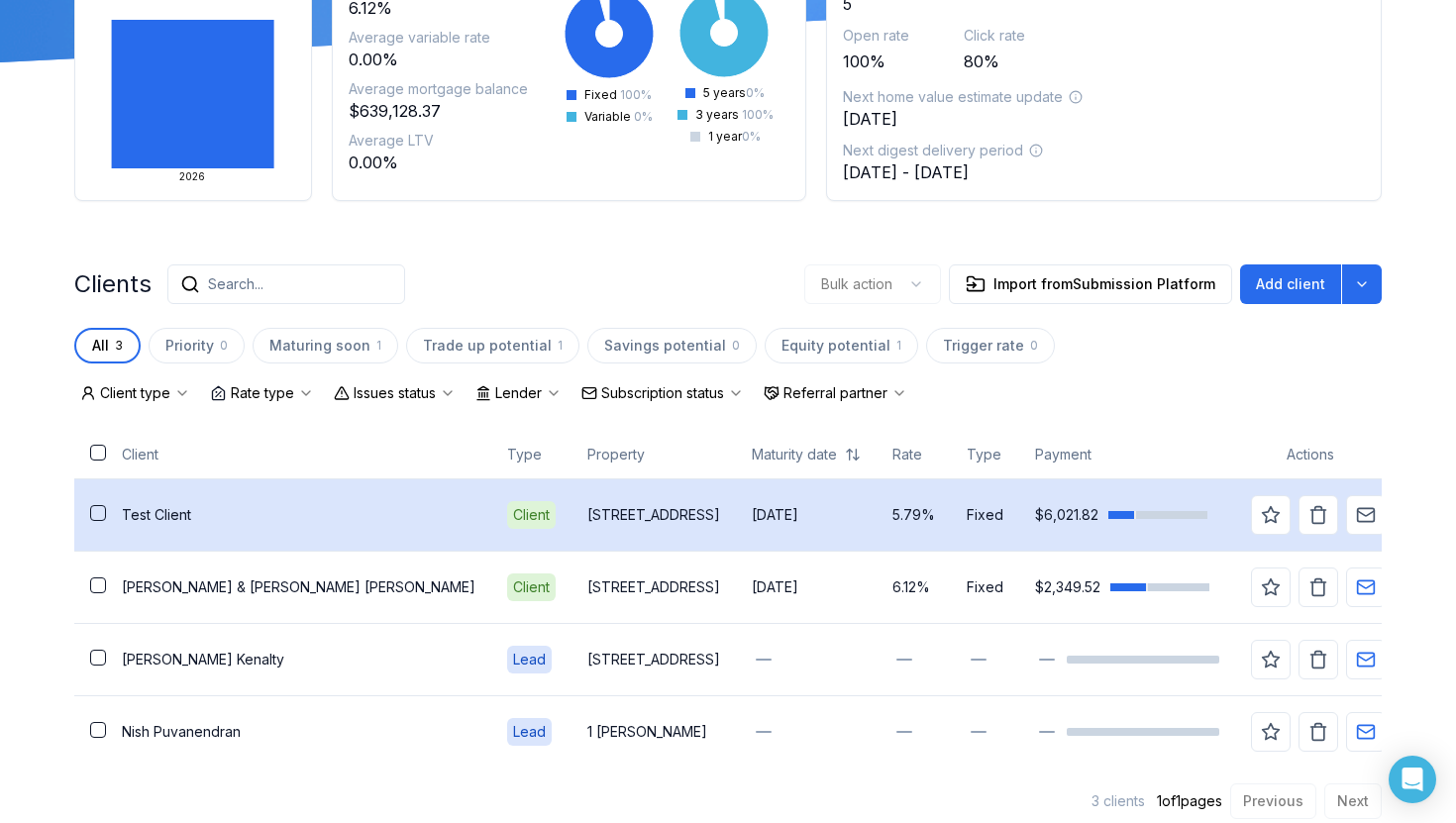 scroll, scrollTop: 237, scrollLeft: 0, axis: vertical 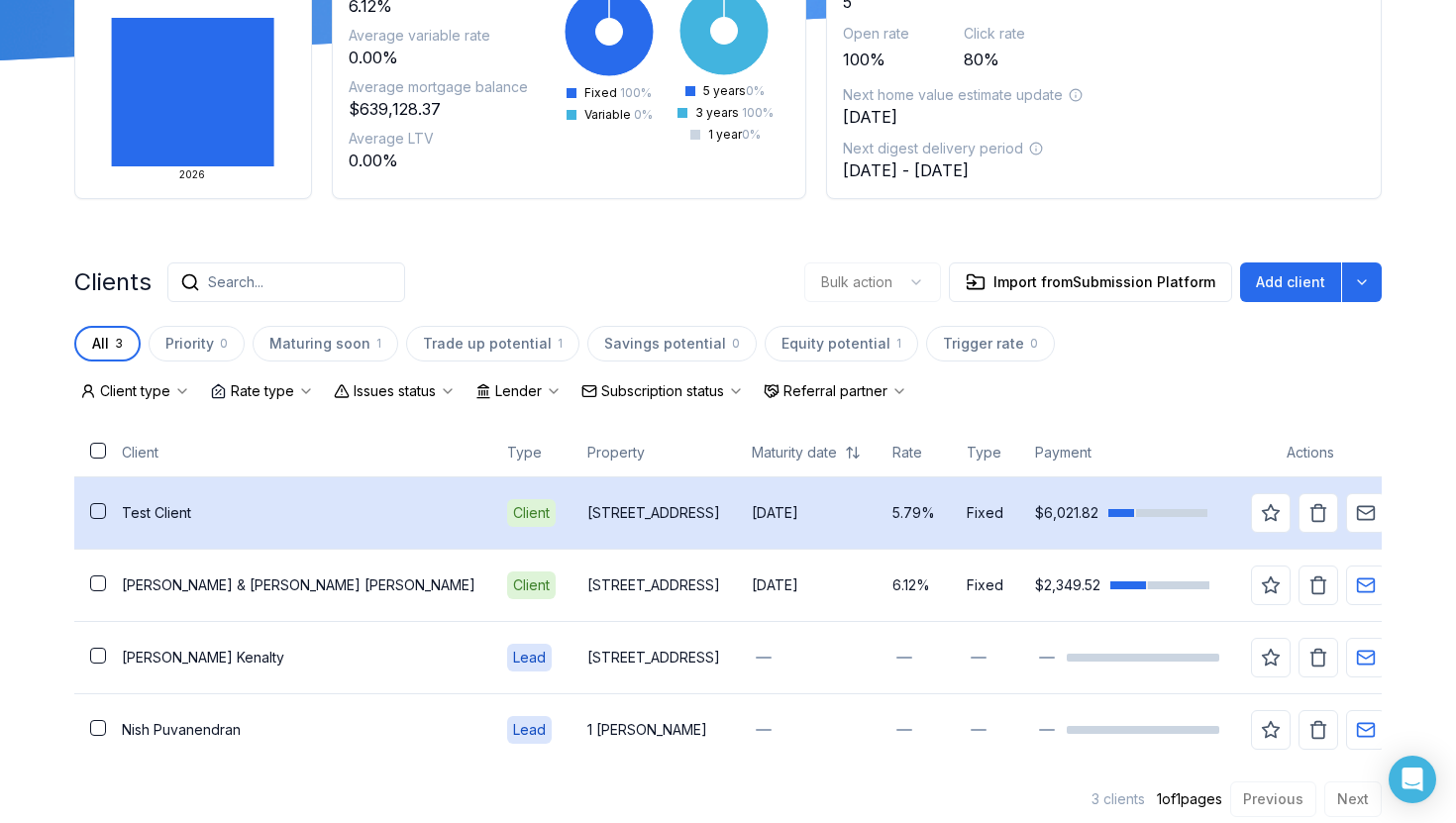 click on "Test   Client" at bounding box center [298, 512] 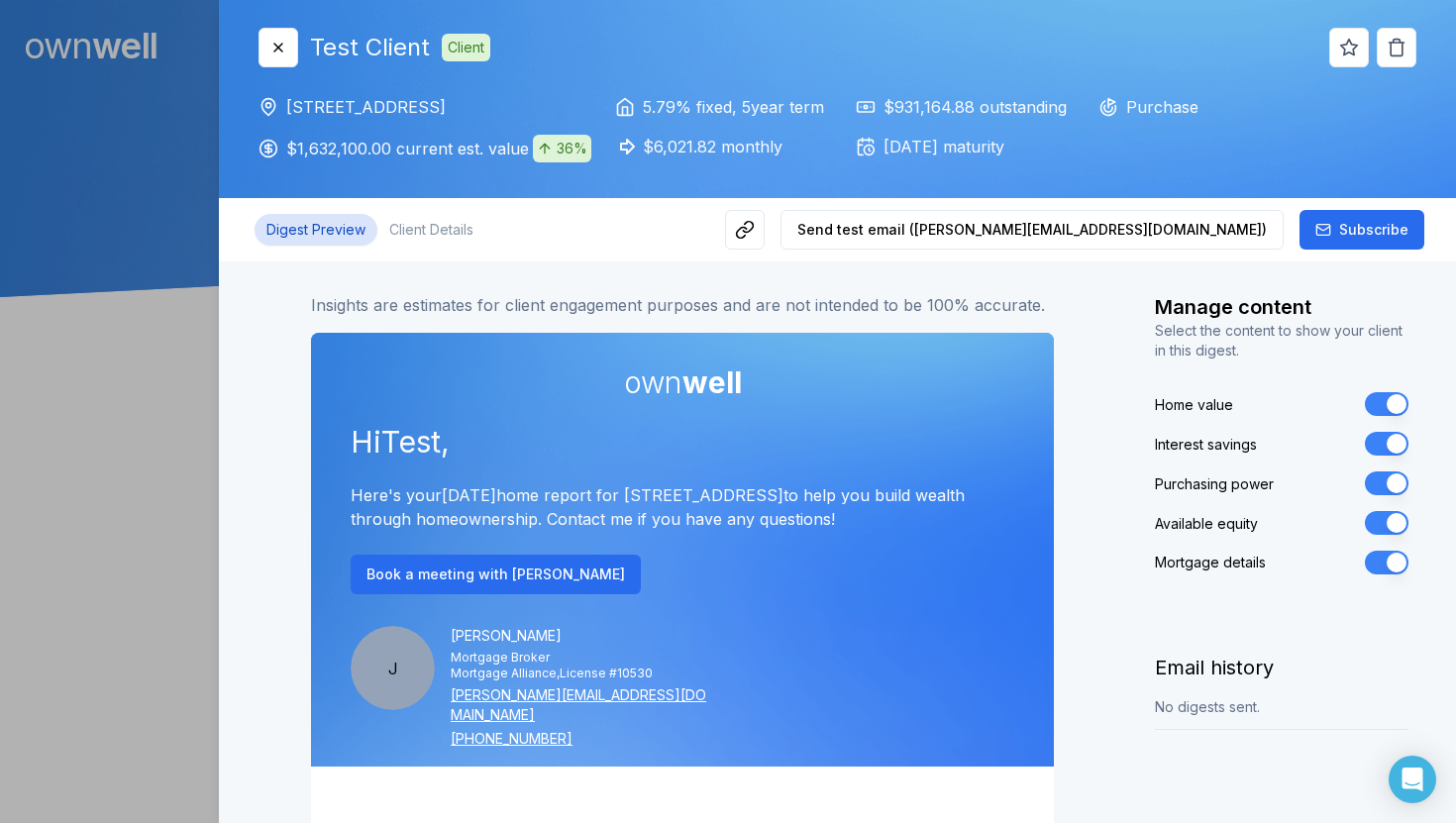 scroll, scrollTop: 0, scrollLeft: 0, axis: both 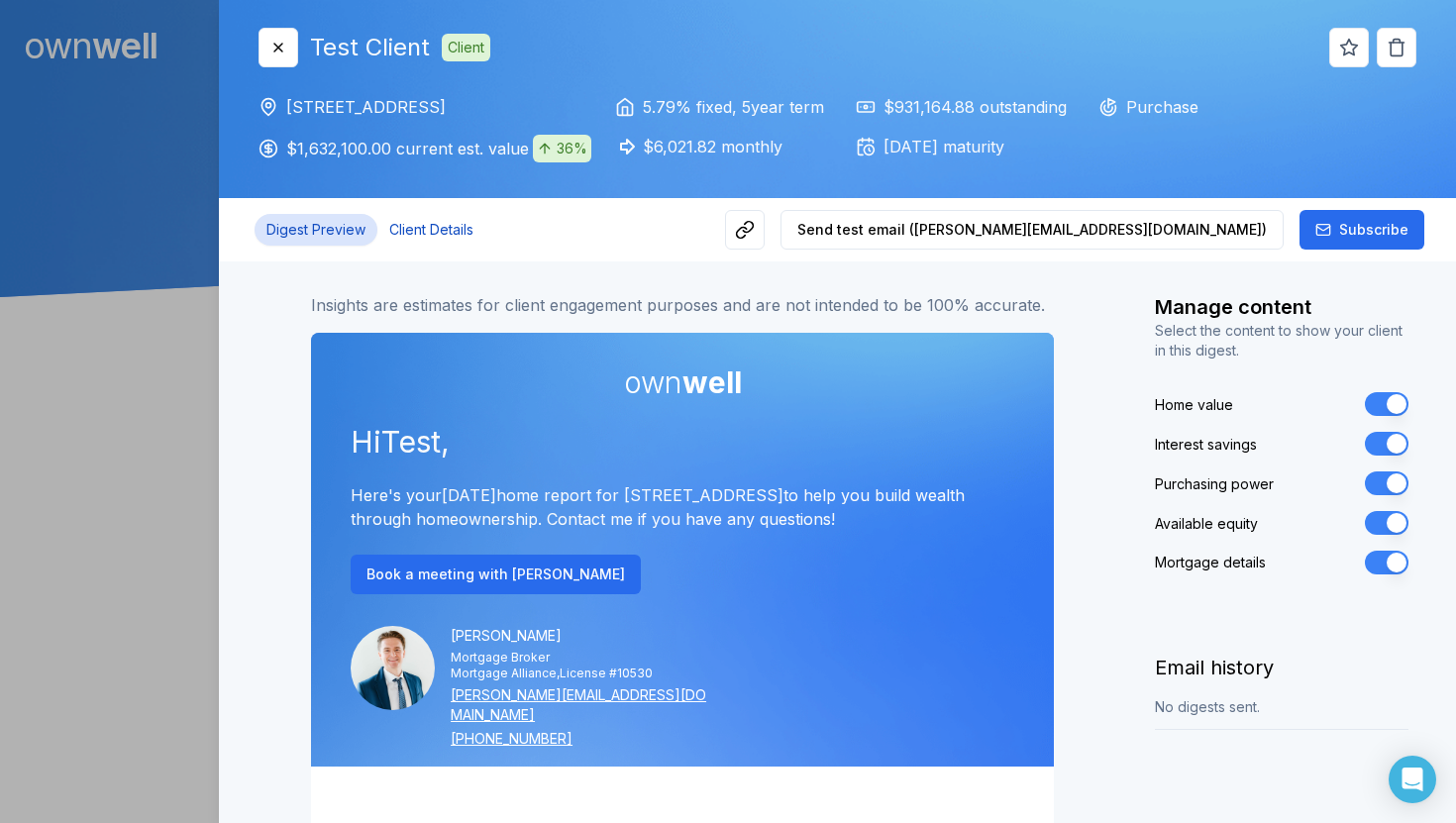 click on "Client Details" at bounding box center [431, 230] 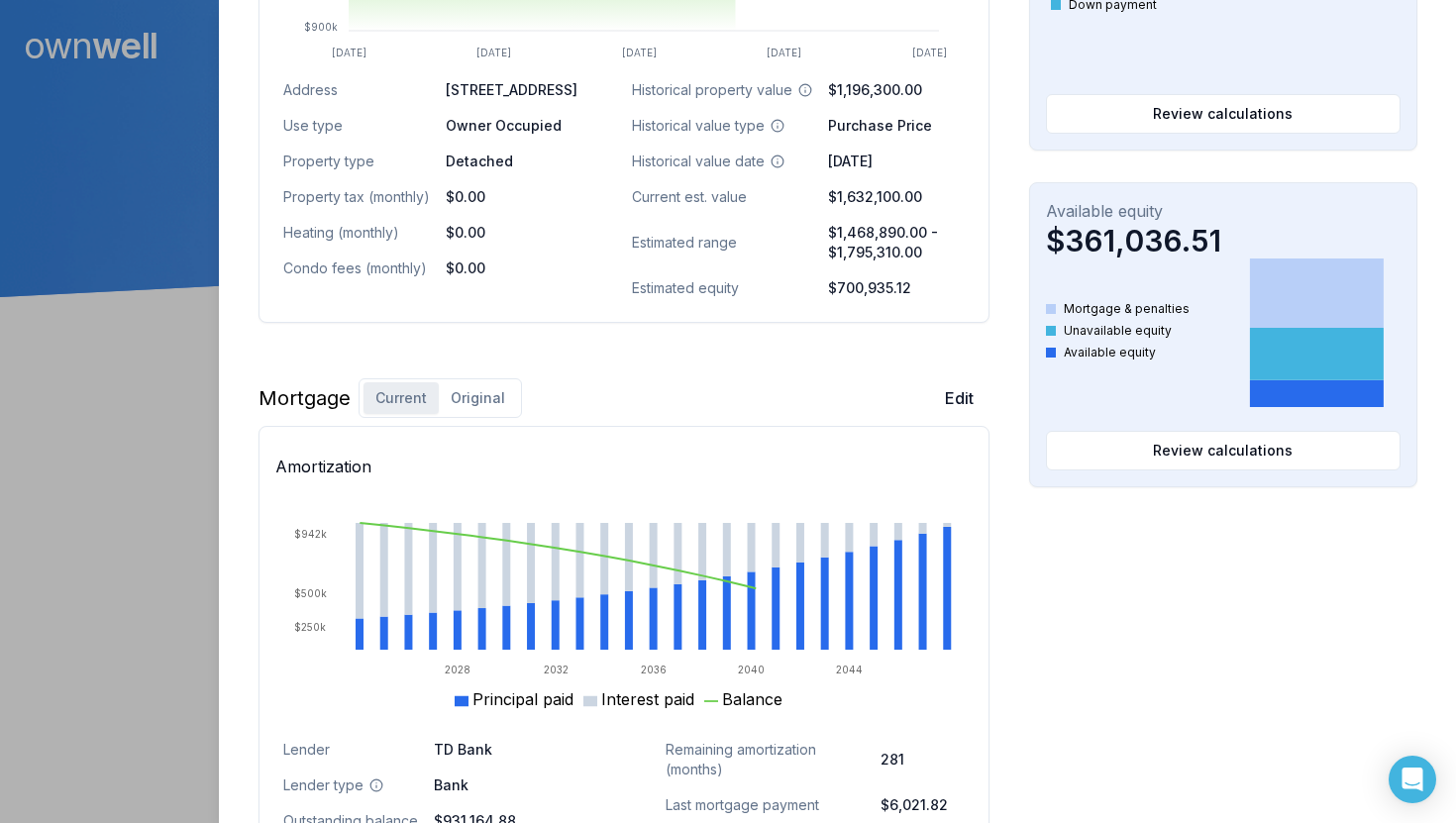 scroll, scrollTop: 1318, scrollLeft: 0, axis: vertical 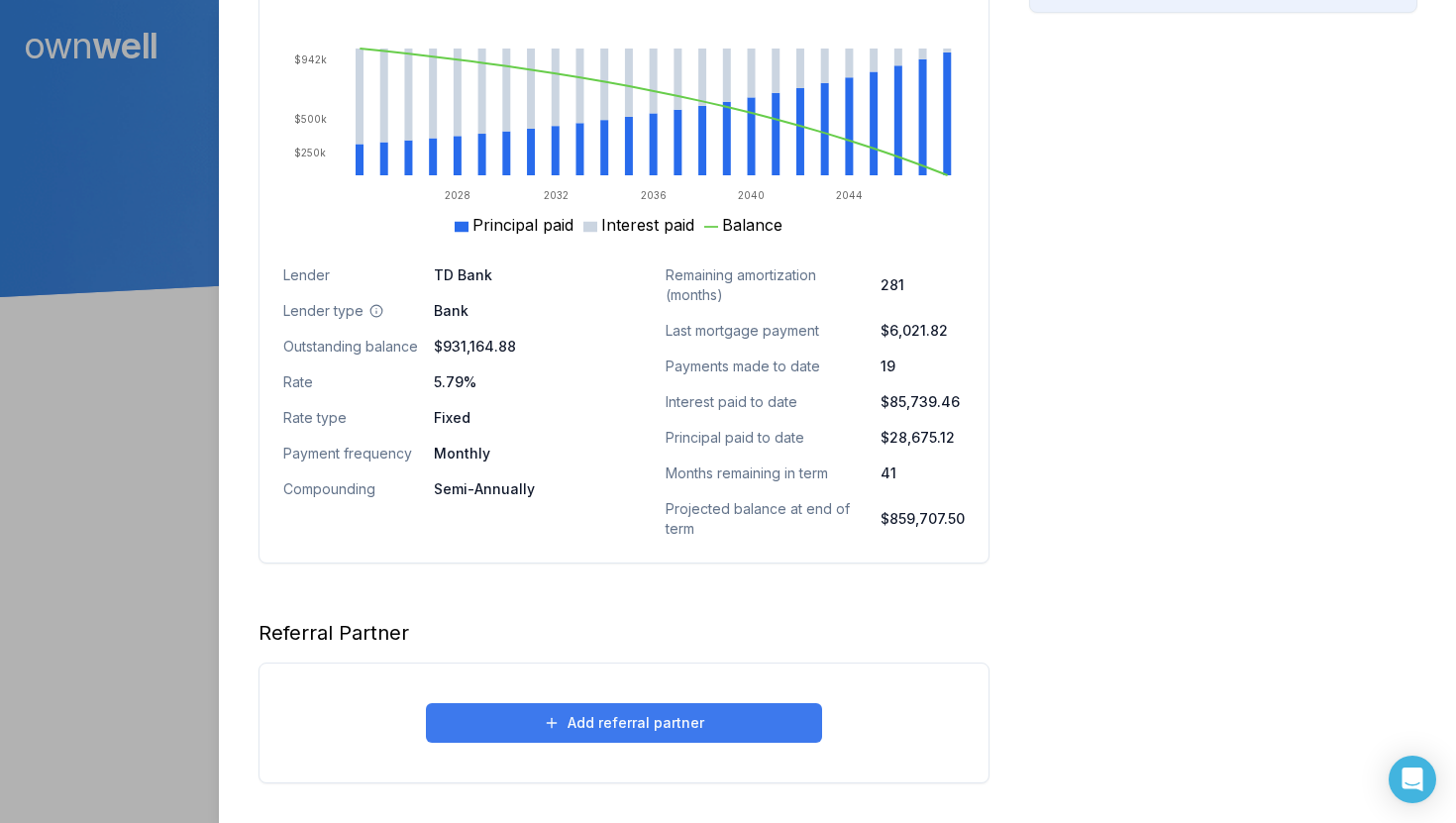 click on "Add referral partner" at bounding box center (624, 723) 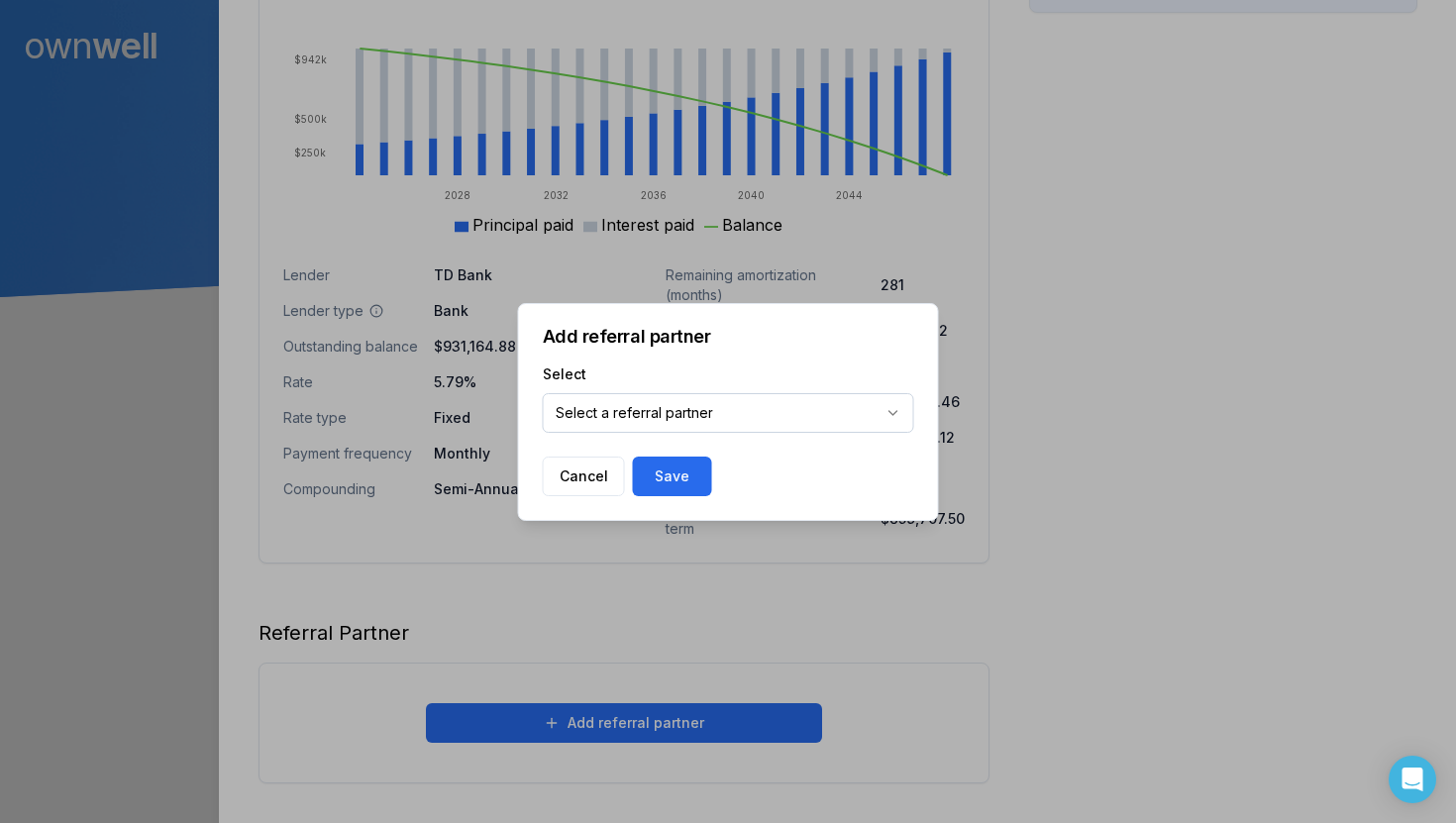 click on "Ownwell's platform is not optimized for mobile at this time.   For the best experience, please use a   desktop or laptop  to manage your account.   Note:  The   personalized homeownership reports   you generate for clients   are fully mobile-friendly   and can be easily viewed on any device. own well Dashboard Landing Page Adopt My Mortgage 3  of  100  clients used Purchase additional client capacity
Close Test   Client Client 2601 W Broadway Street Vancouver, BC, V6K 2G2 $1,632,100.00   current est. value 36% 5.79%   fixed ,   5  year term $6,021.82   monthly   $931,164.88   outstanding December 1, 2028   maturity Purchase Digest Preview Client Details Send test email ( jonah@ourexpertbroker.com ) Subscribe Homeowner   Edit First name Test Last name Client Email jonahhoyos@gmail.com Phone (245) 262-3696 Household income $320,000.00 Credit score 820 Debt payments (monthly) --- Home   Edit Property value over time Nov 20 Feb 25 Mar 25 Apr 25 May 25 $900k $1.2M $1.5M $1.8M $2.1M     Address Use type" at bounding box center [728, 149] 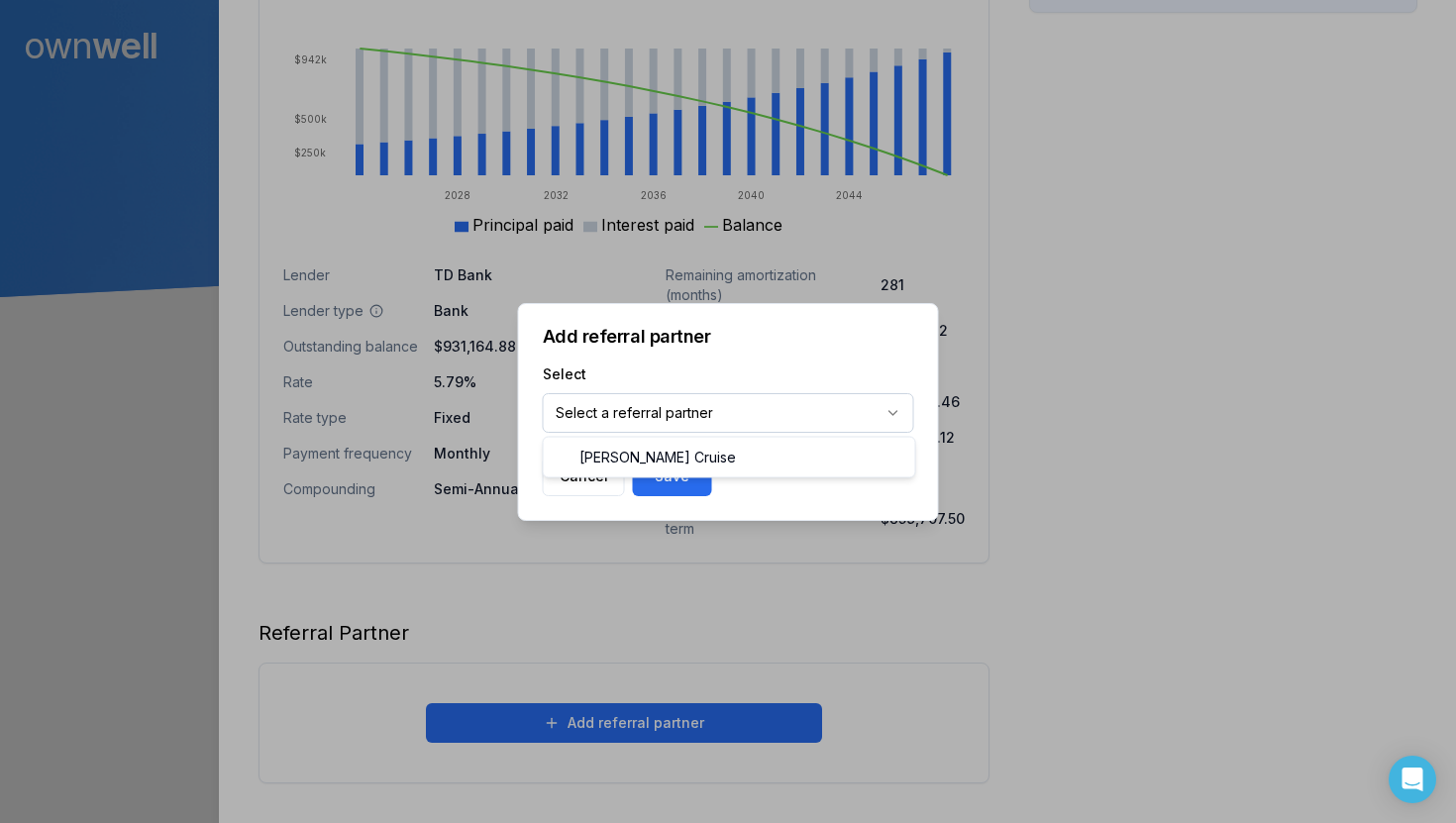 select on "***" 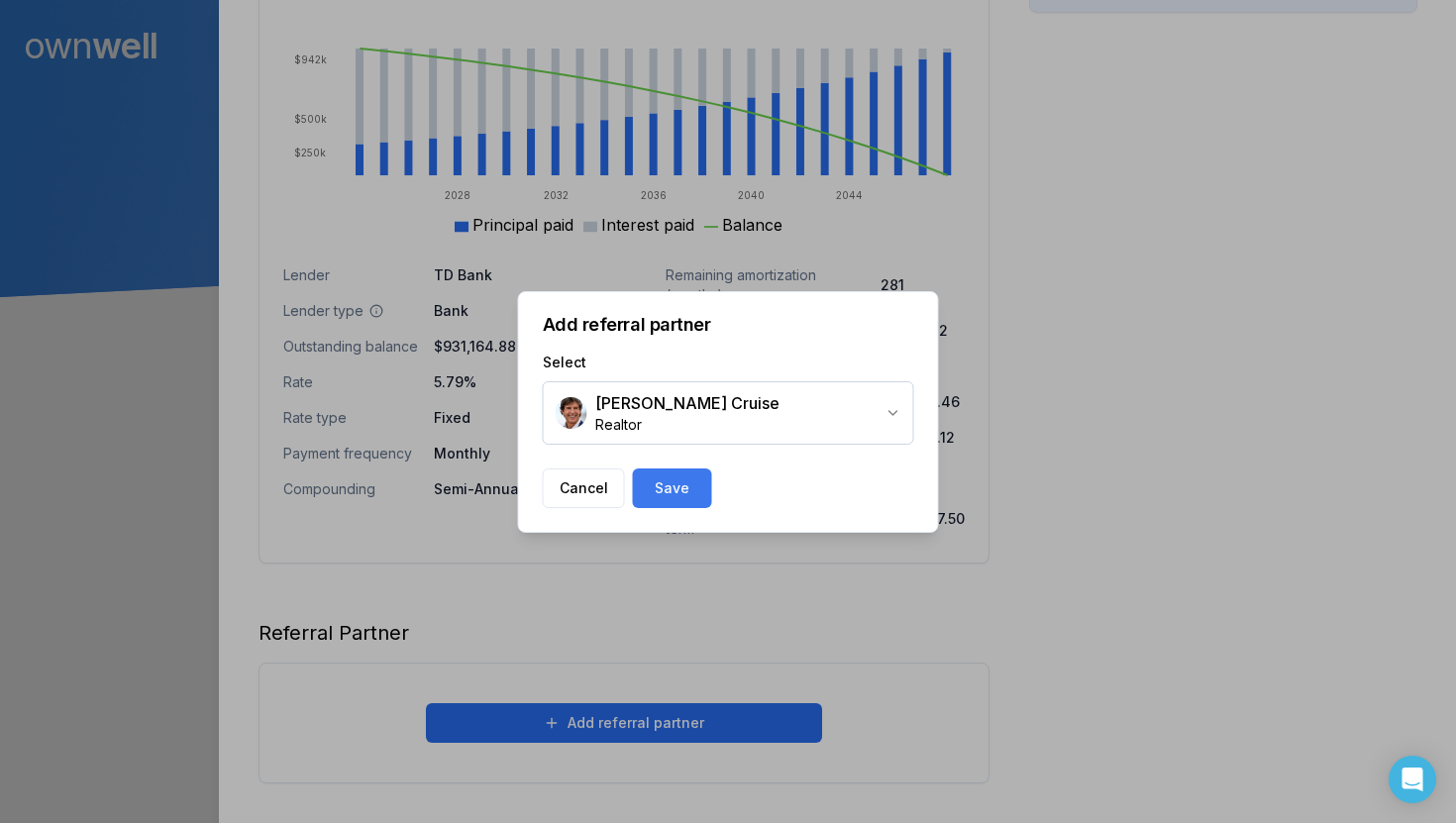click on "Save" at bounding box center [673, 488] 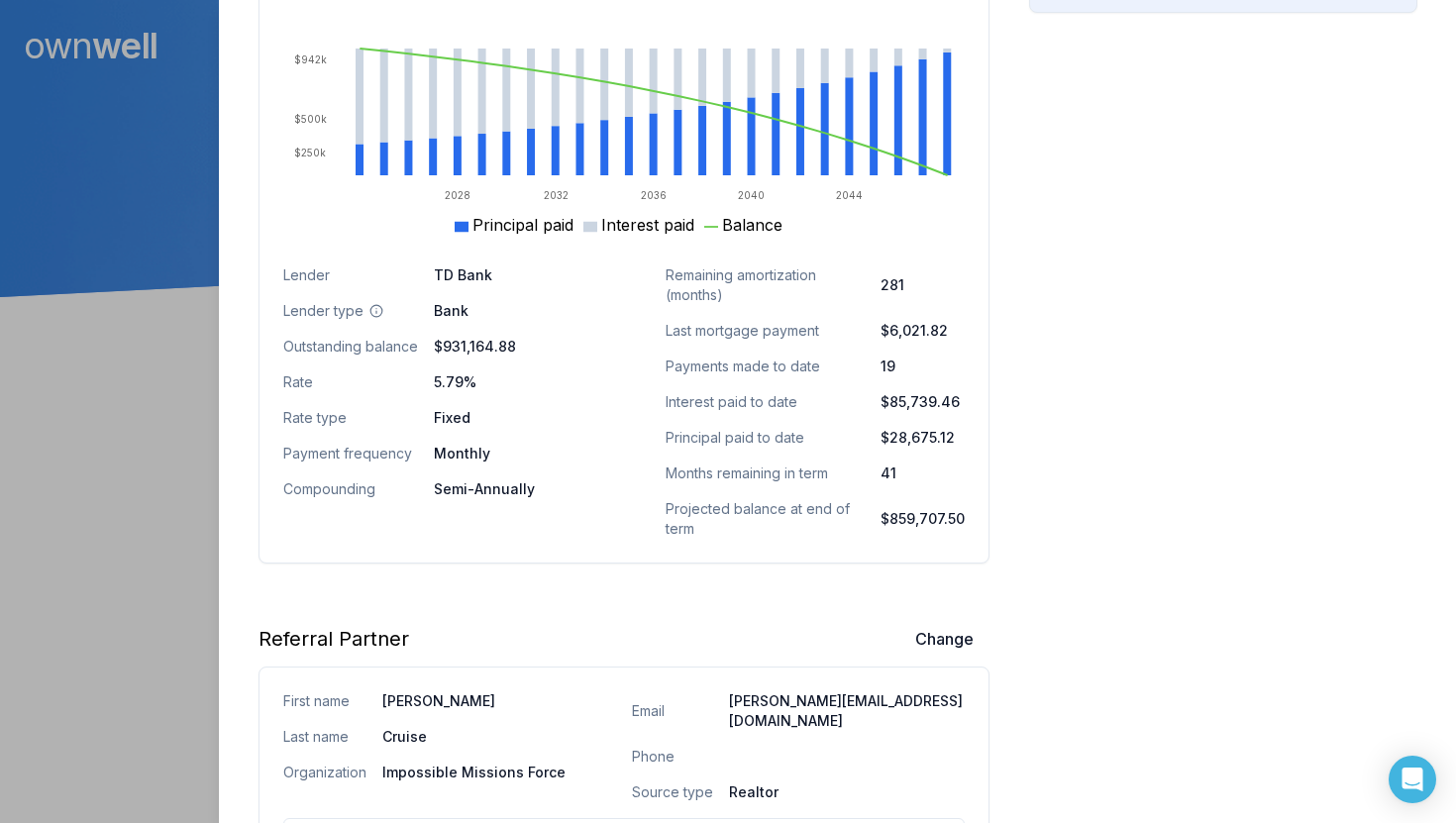 scroll, scrollTop: 1397, scrollLeft: 0, axis: vertical 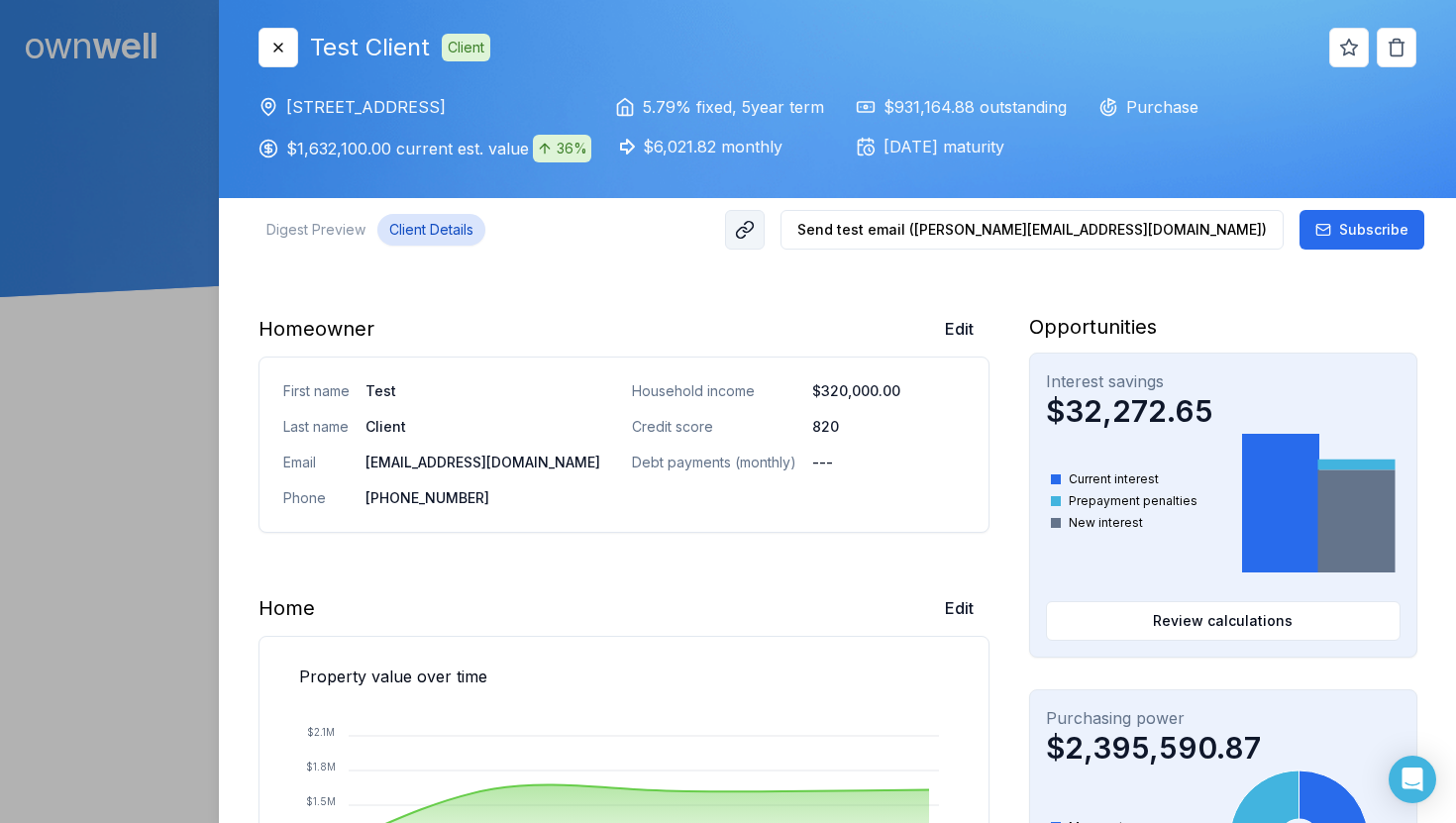 click 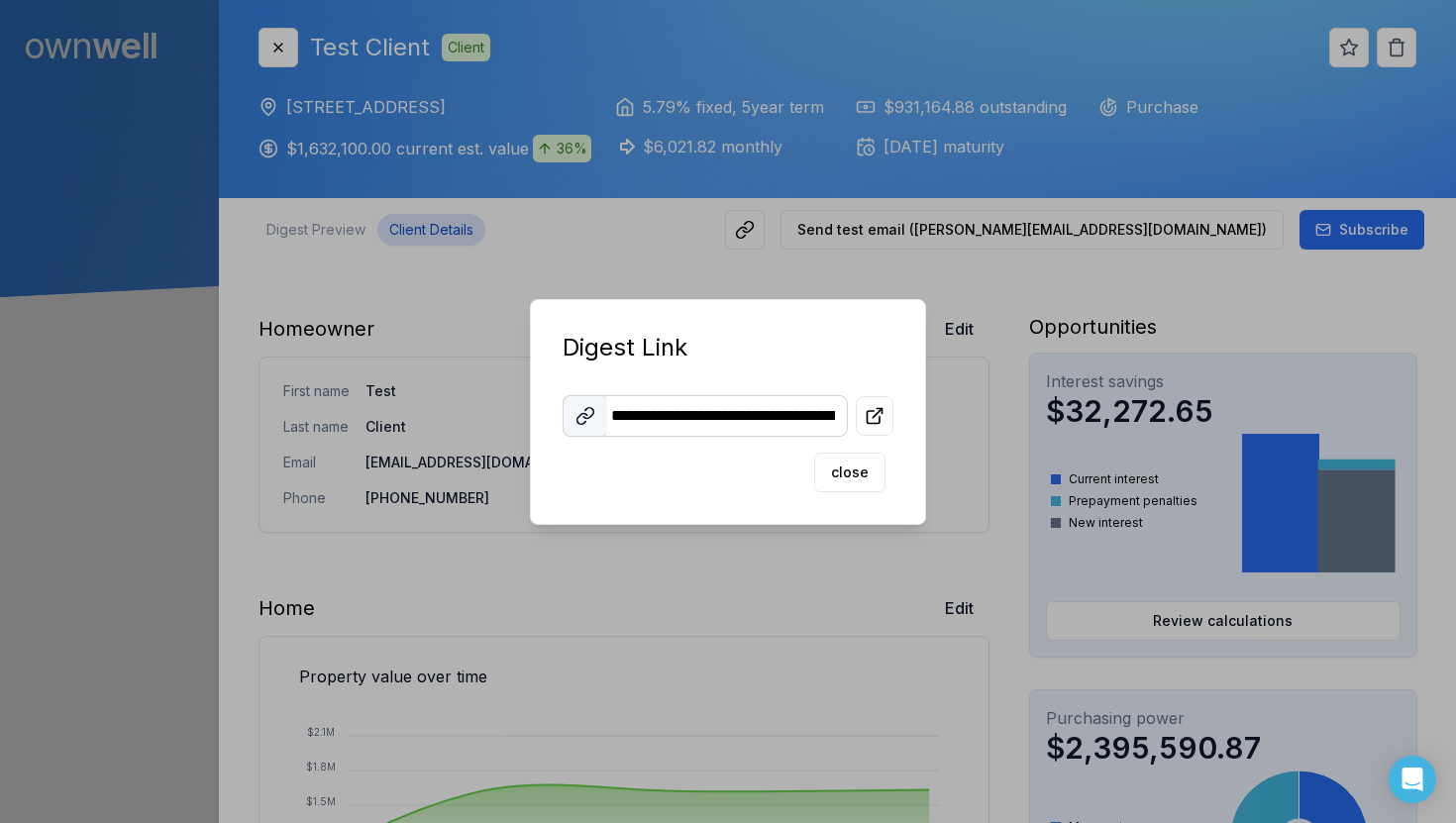 click 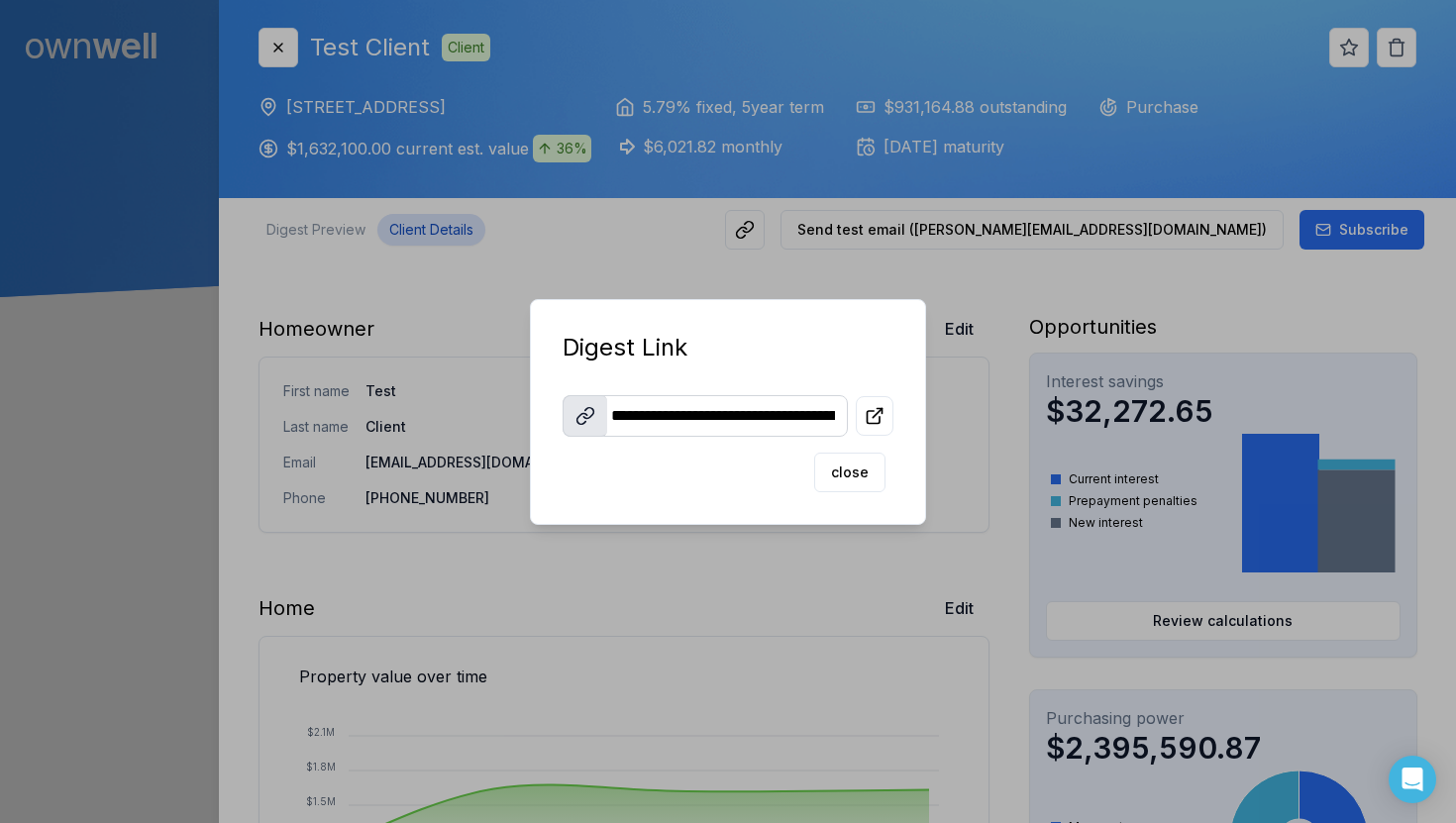 click on "**********" at bounding box center (728, 416) 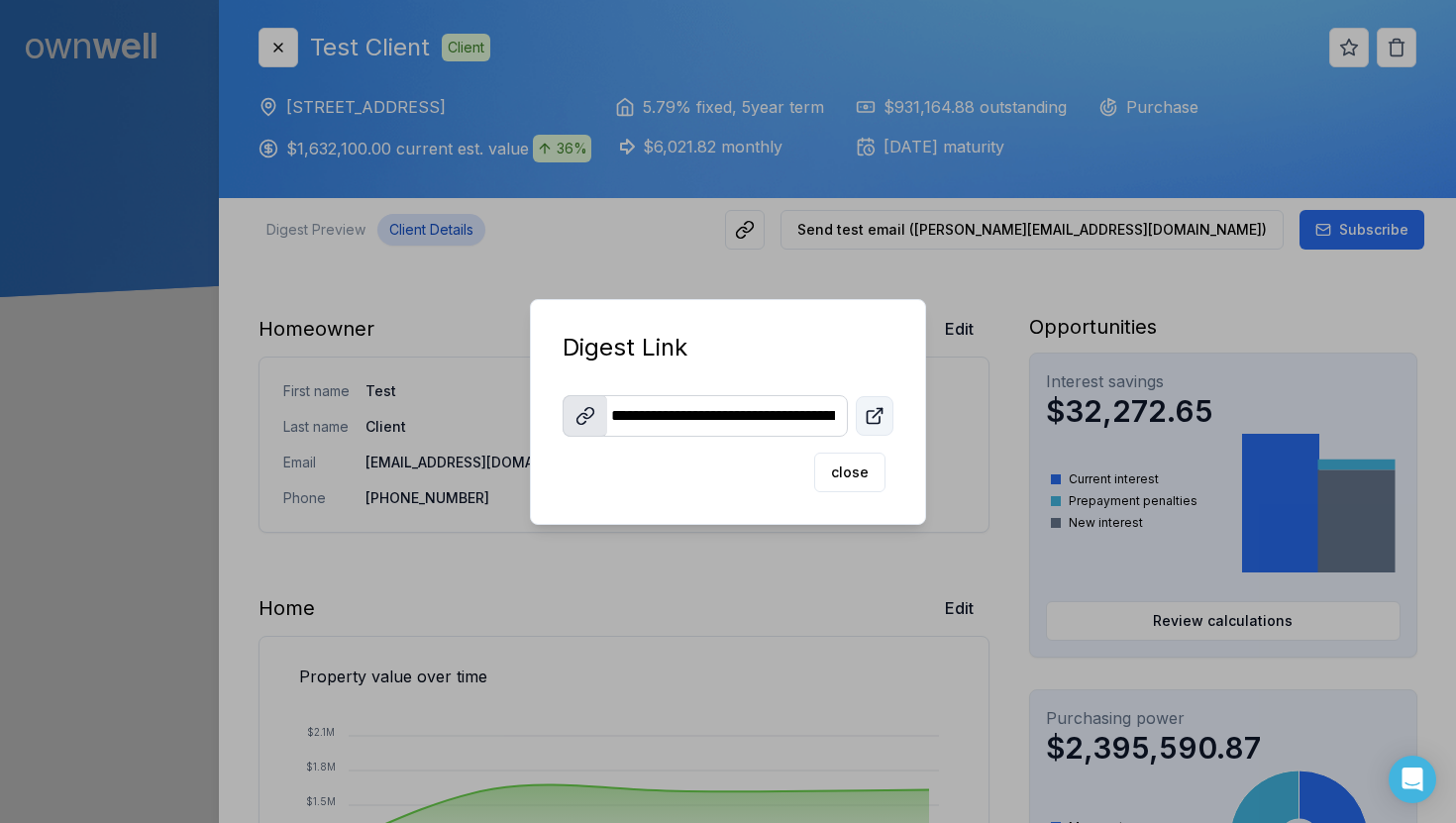 click 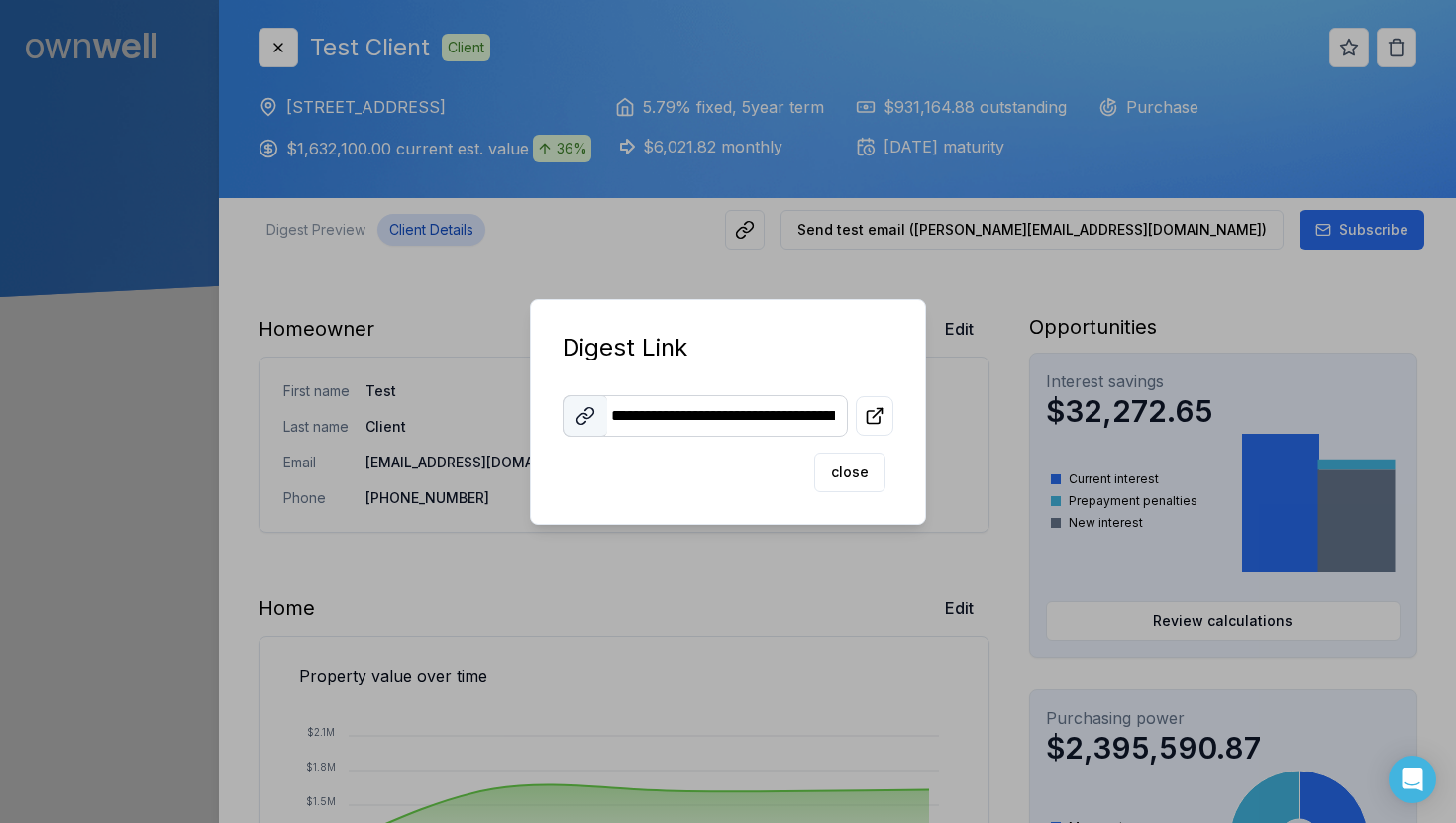 click 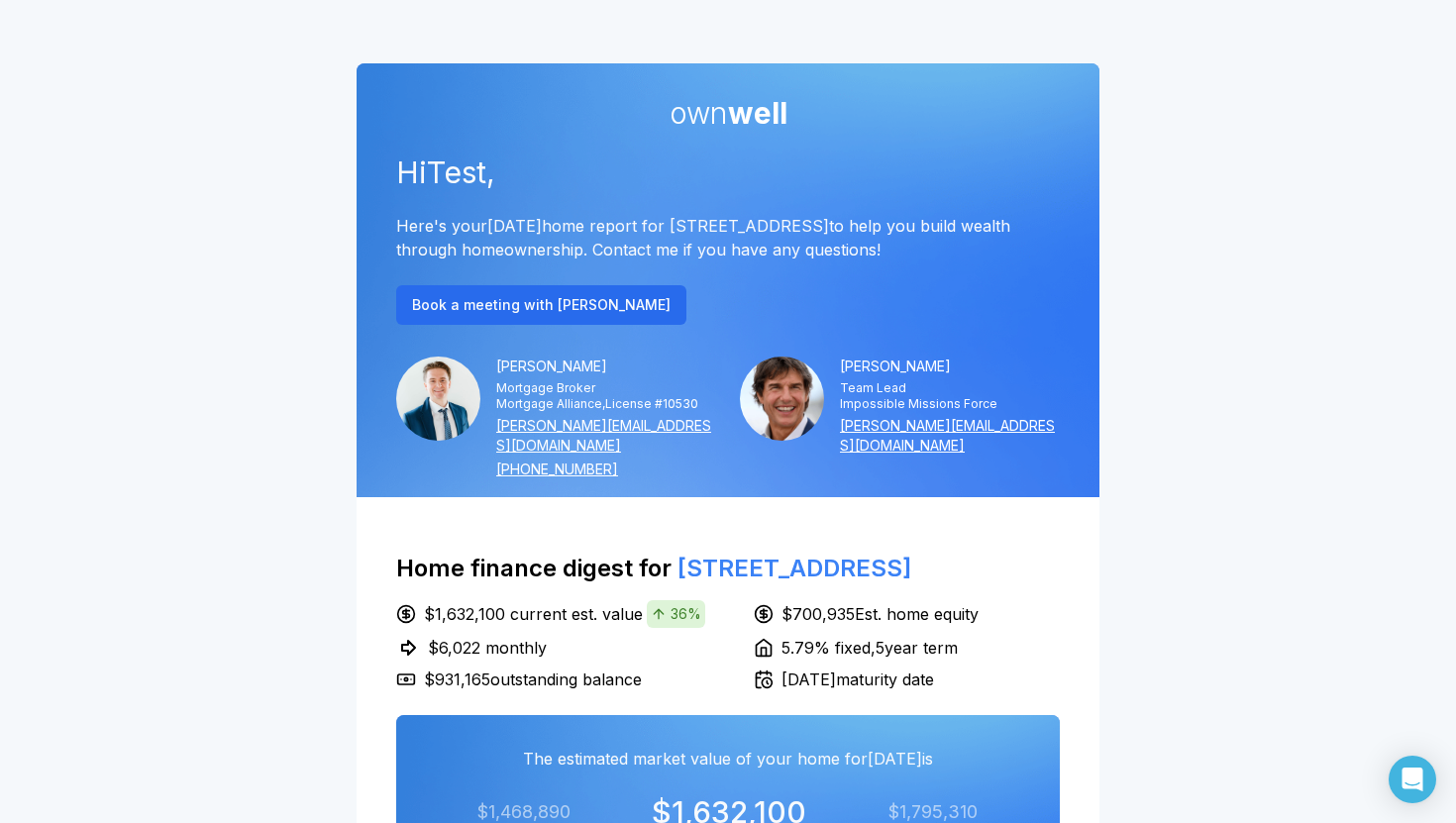 scroll, scrollTop: 0, scrollLeft: 0, axis: both 